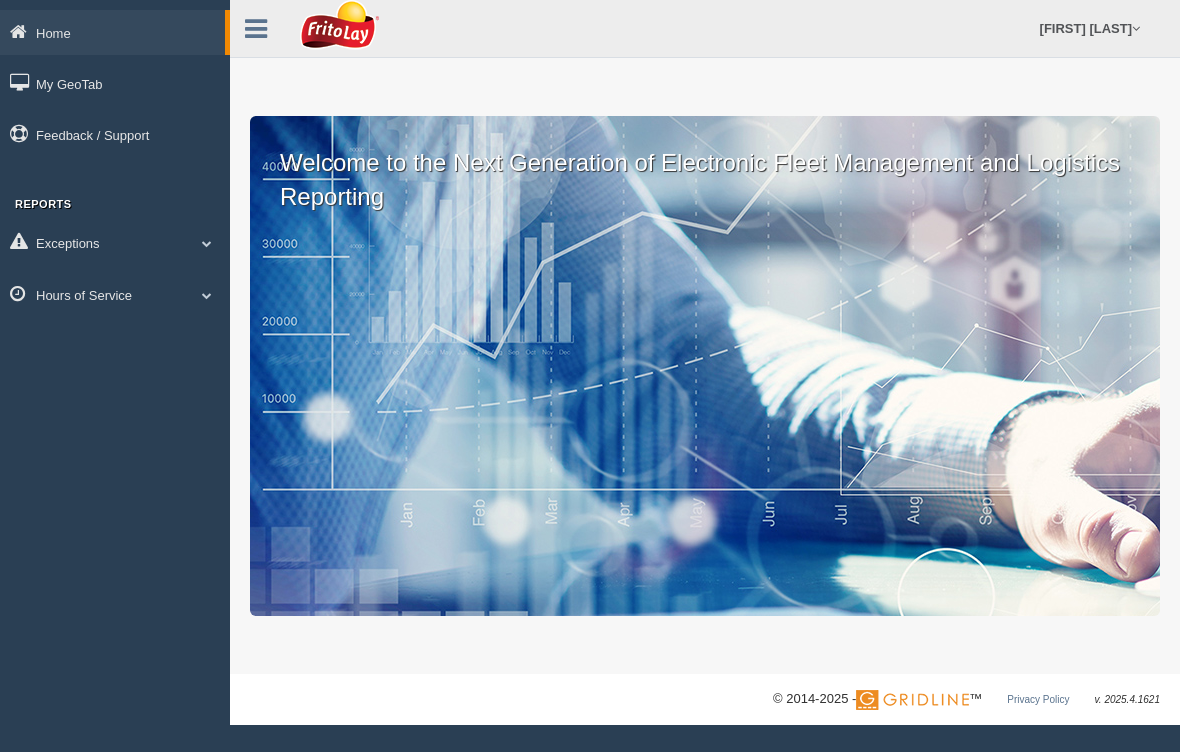 scroll, scrollTop: 0, scrollLeft: 0, axis: both 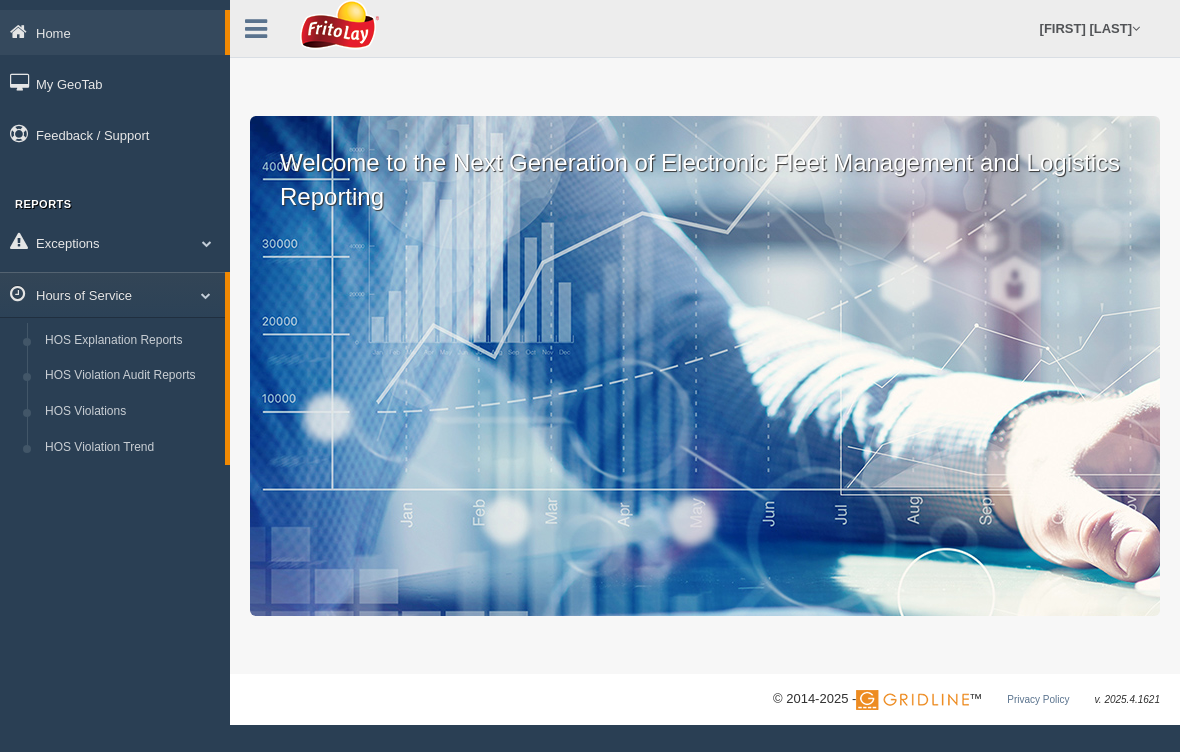 click on "HOS Explanation Reports" at bounding box center [130, 341] 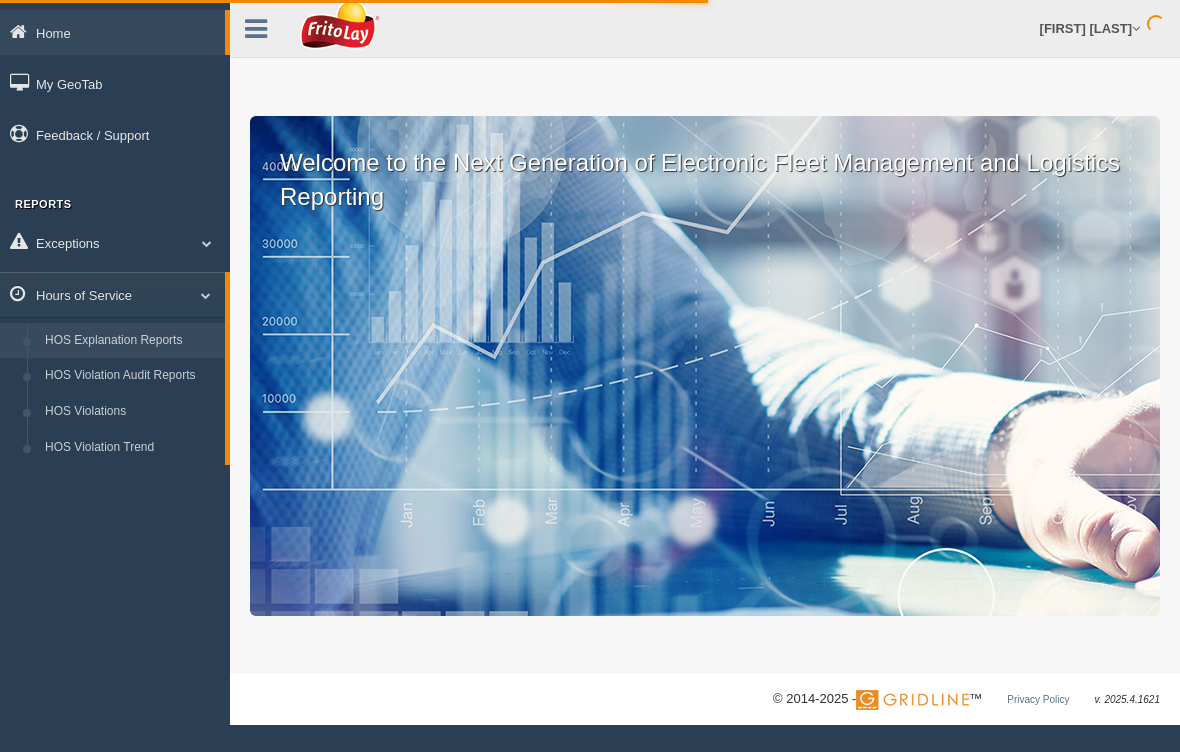 click on "HOS Explanation Reports" at bounding box center (130, 341) 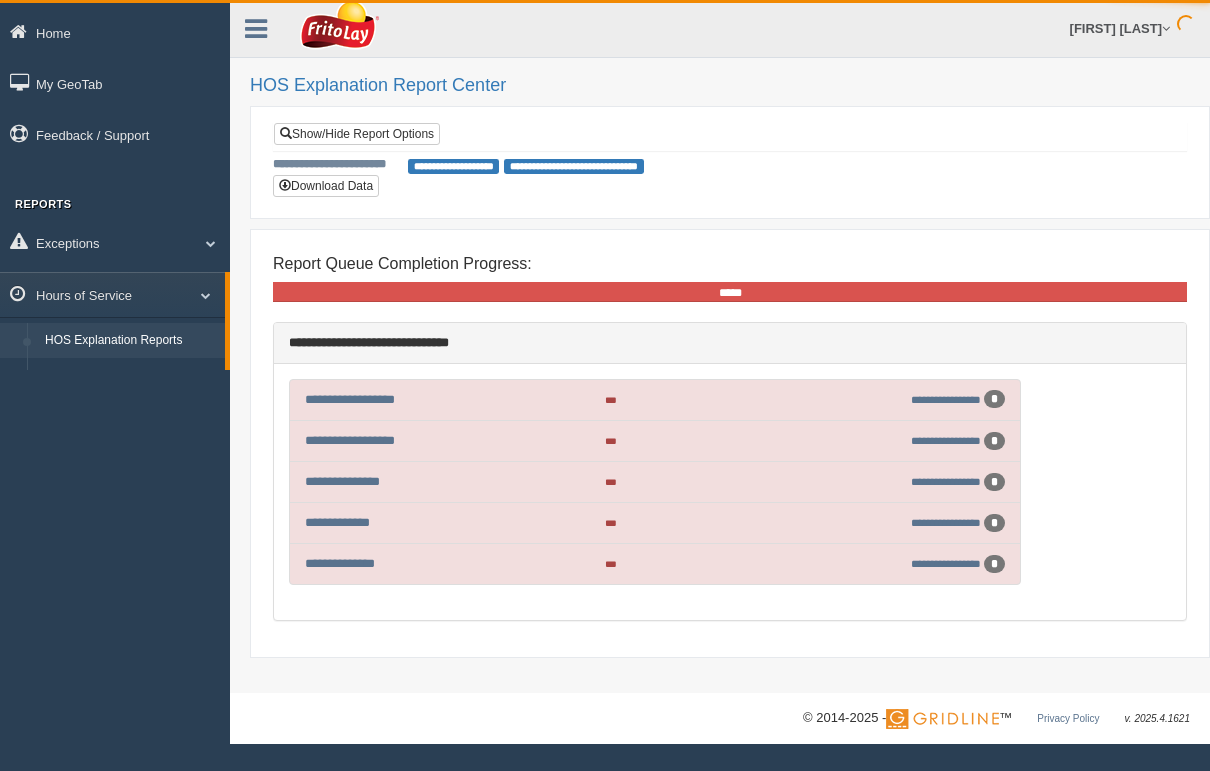 scroll, scrollTop: 0, scrollLeft: 0, axis: both 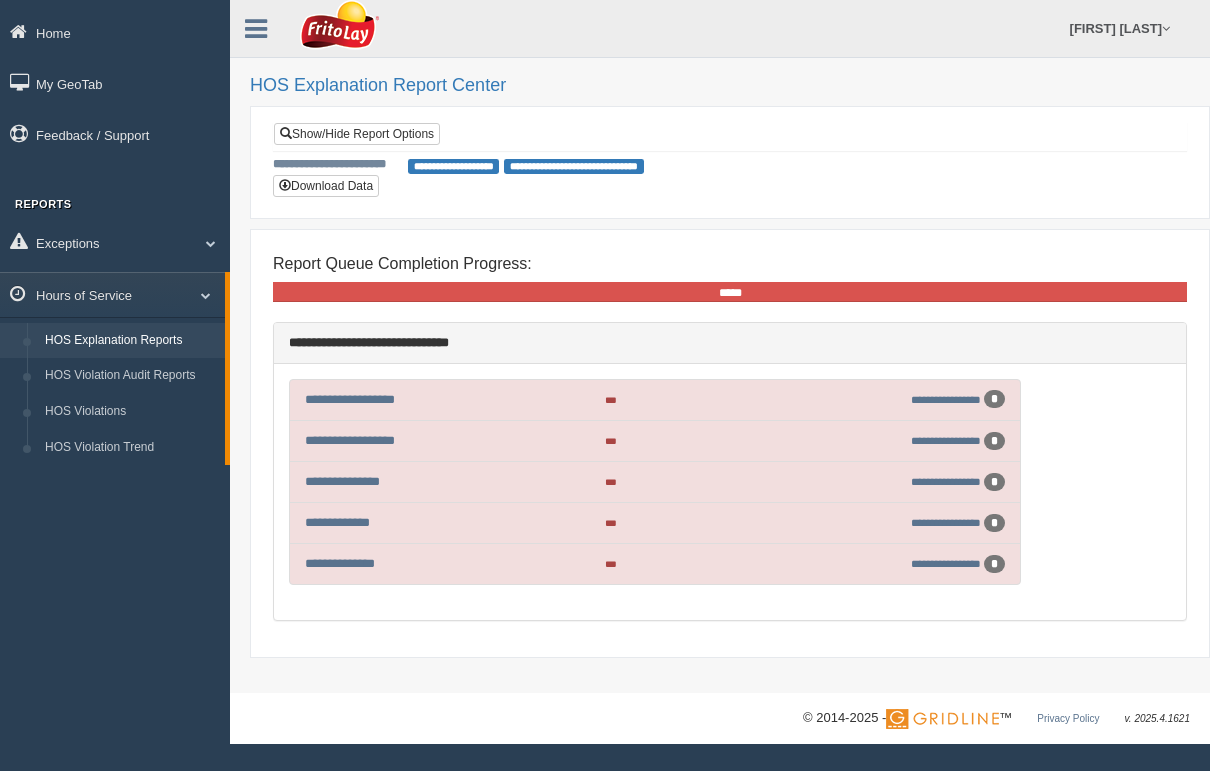click on "**********" at bounding box center [385, 481] 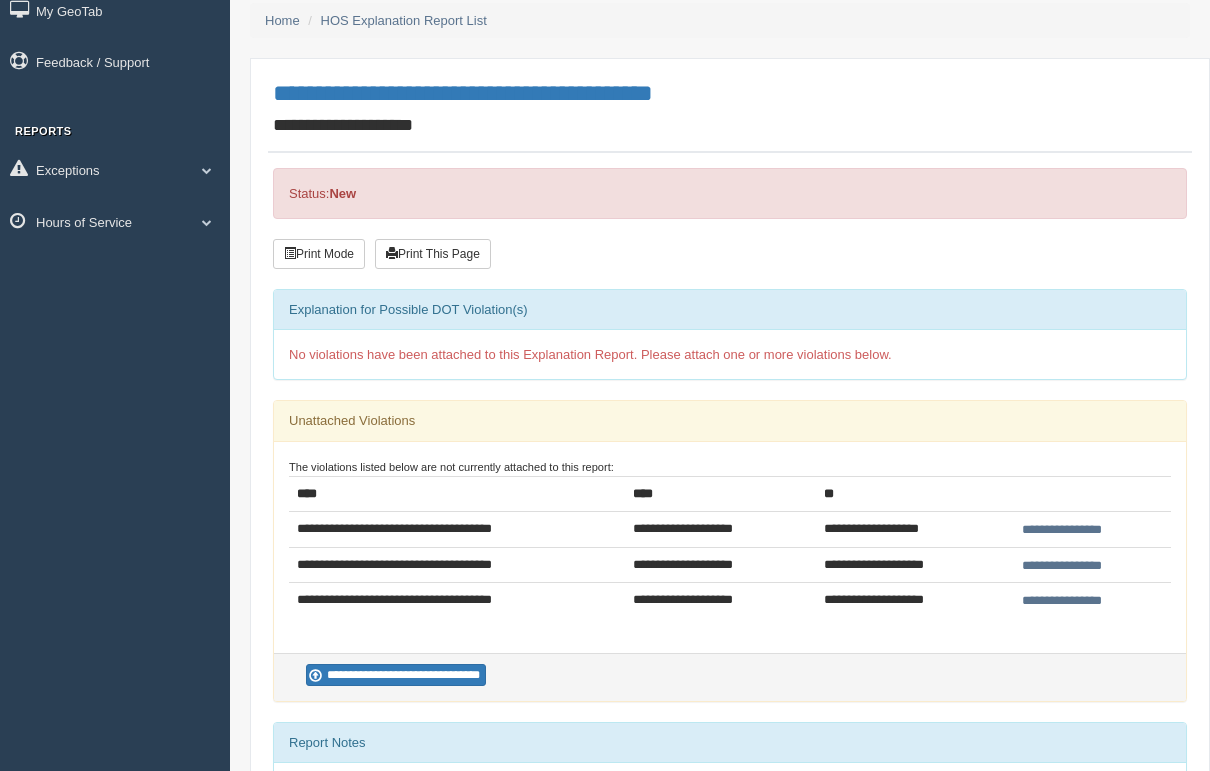 scroll, scrollTop: 74, scrollLeft: 0, axis: vertical 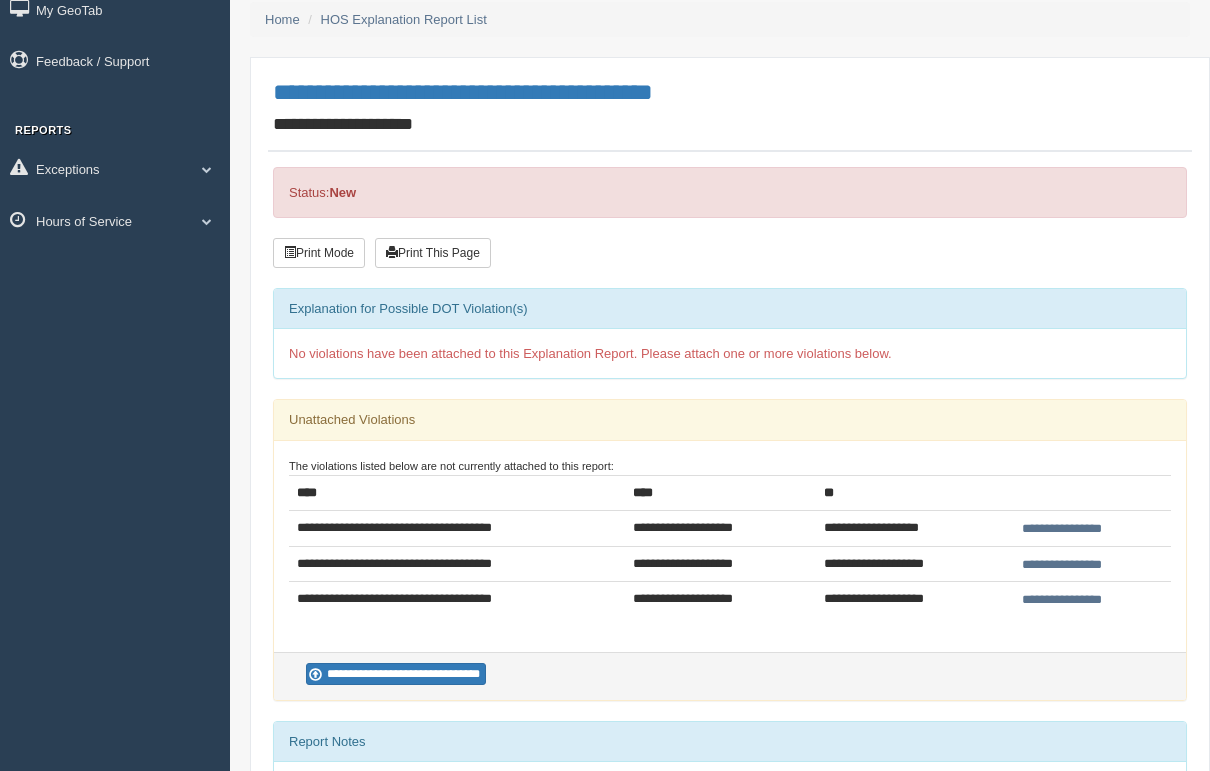 click on "**********" at bounding box center (1062, 600) 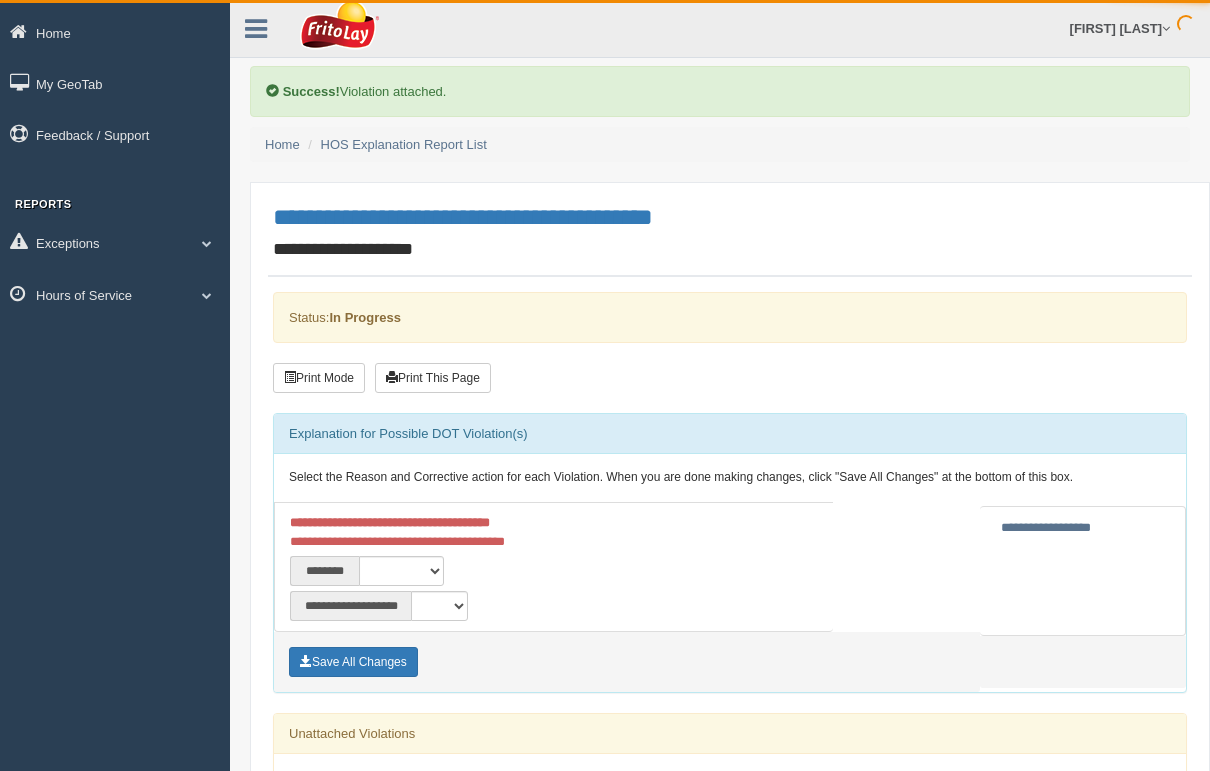 scroll, scrollTop: 27, scrollLeft: 0, axis: vertical 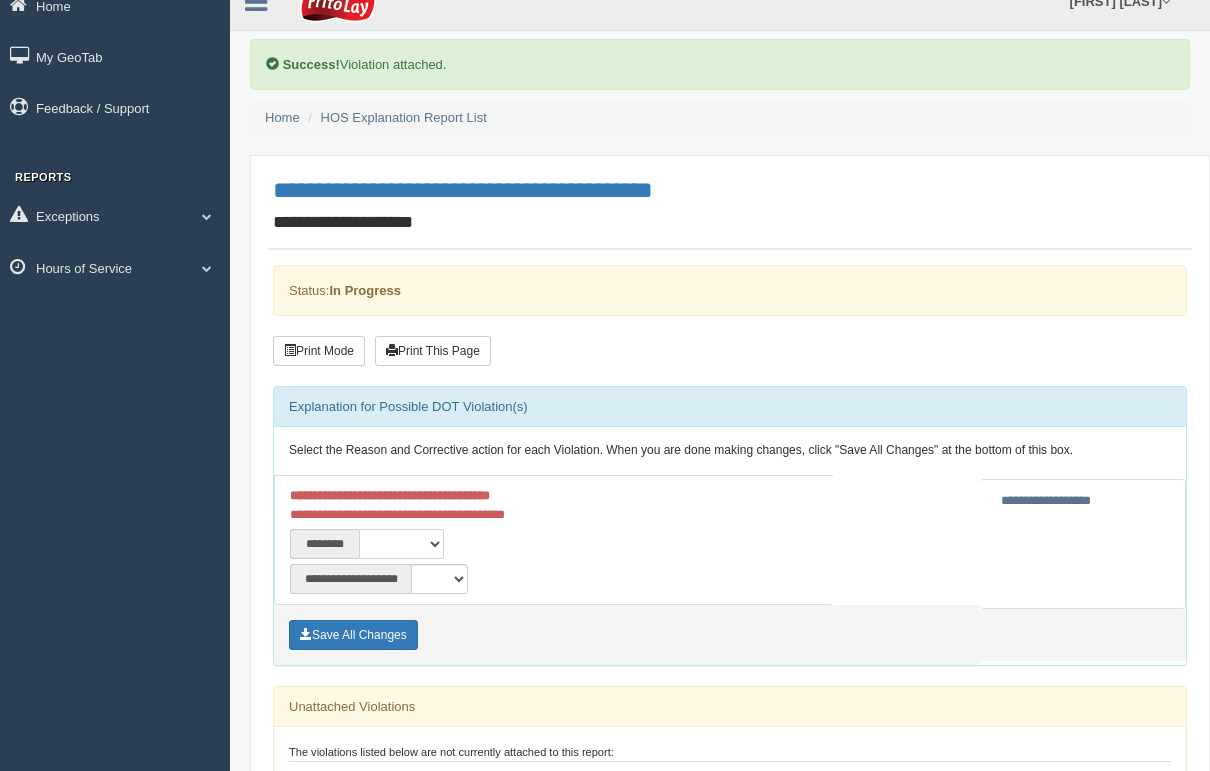 click on "**********" at bounding box center [401, 544] 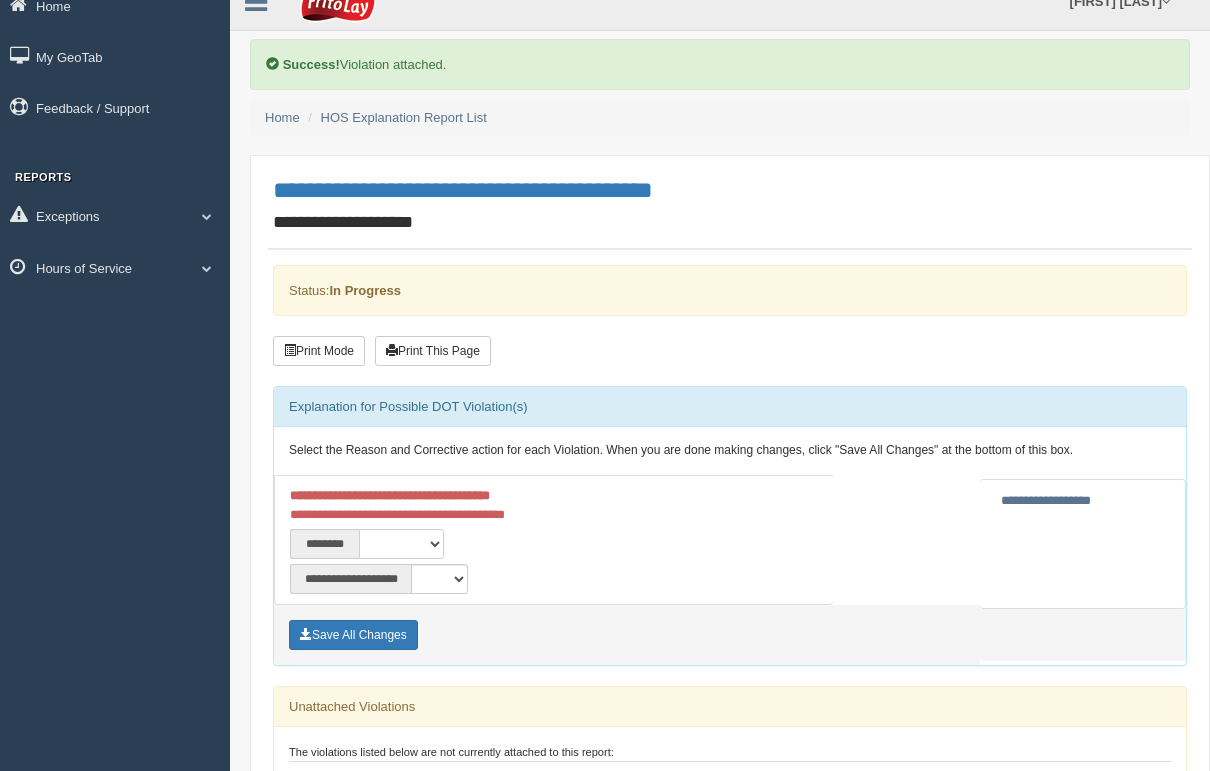select on "****" 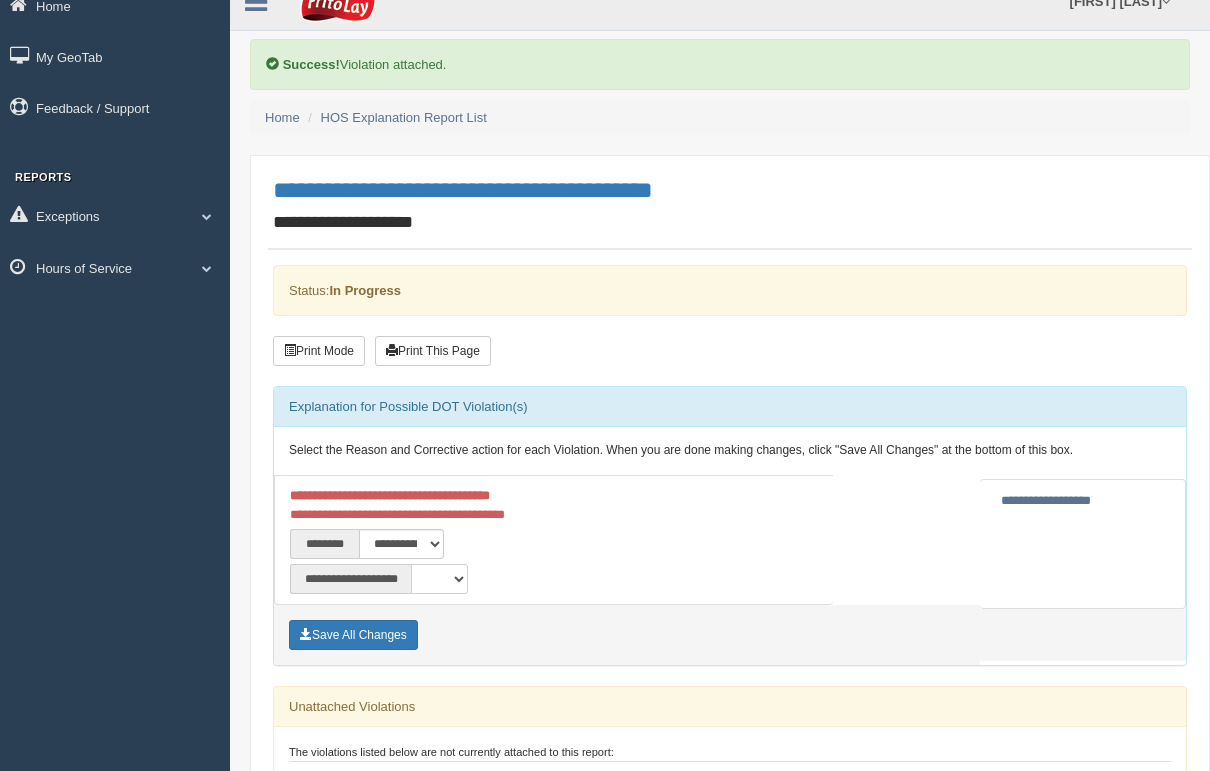 click on "**********" at bounding box center (439, 579) 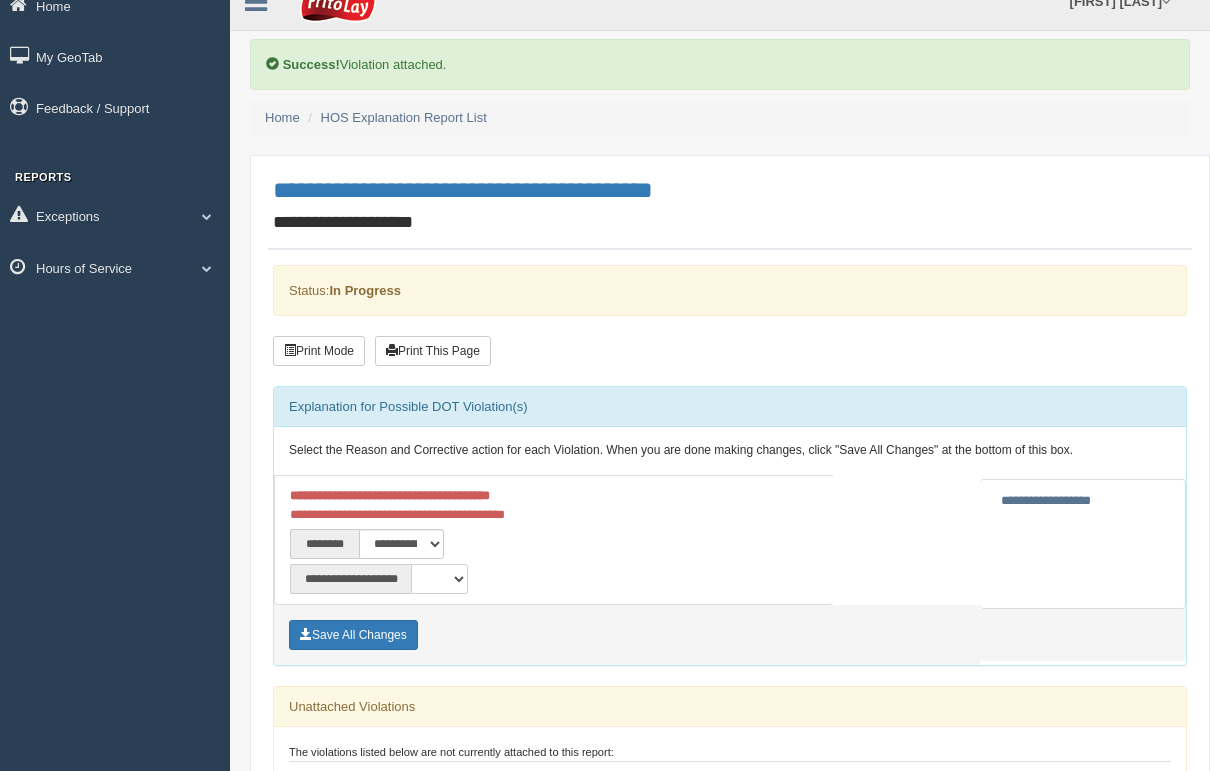 select on "**" 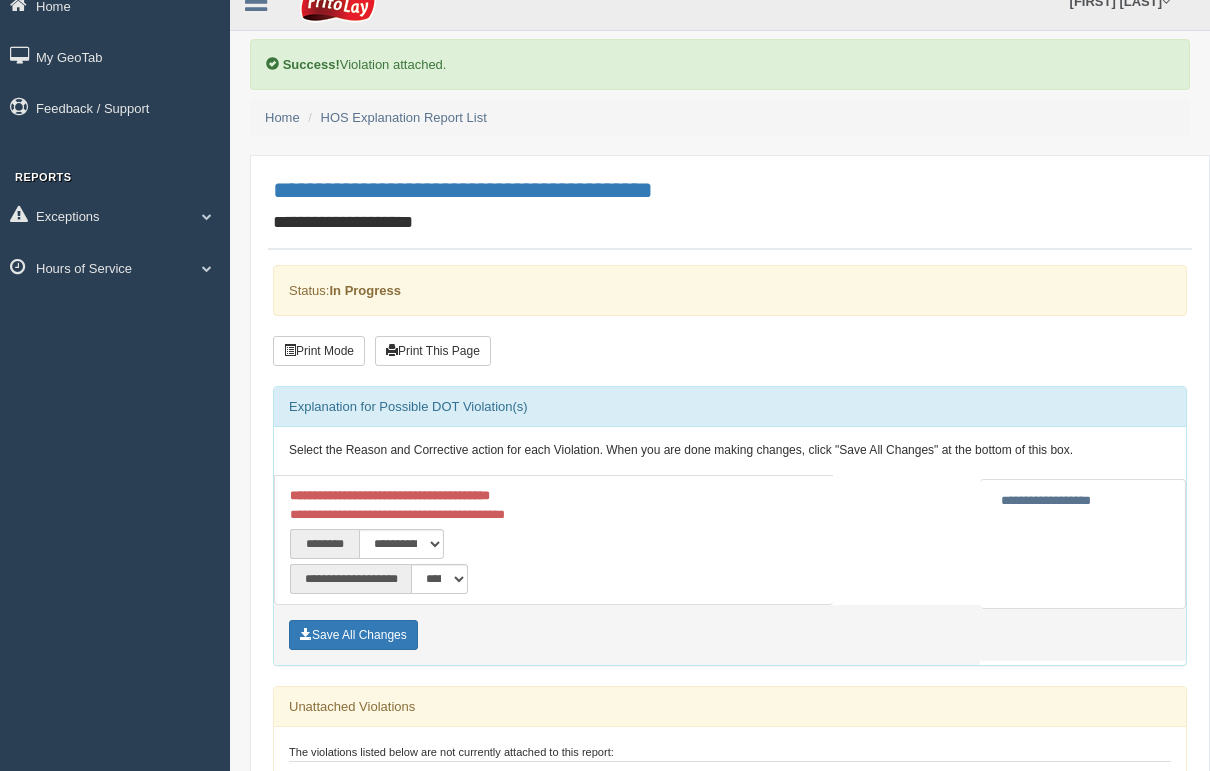 click on "Save All Changes" at bounding box center (353, 635) 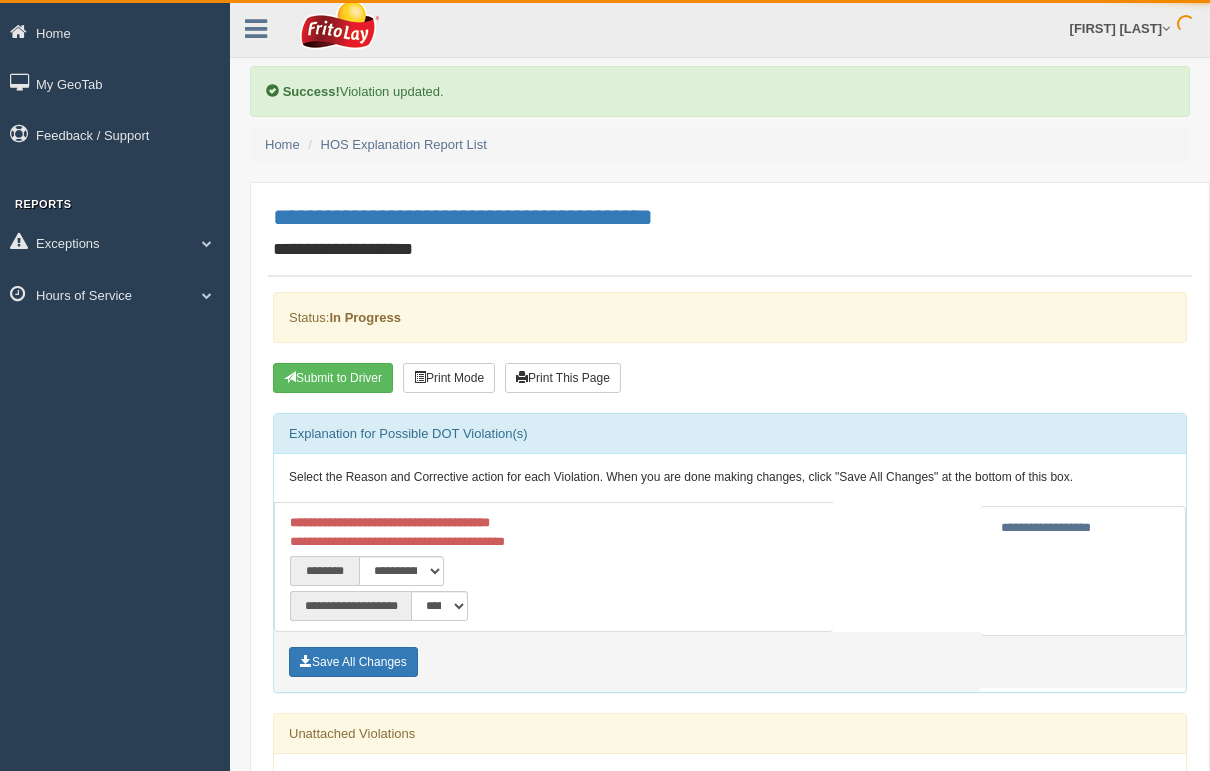 scroll, scrollTop: 2, scrollLeft: 0, axis: vertical 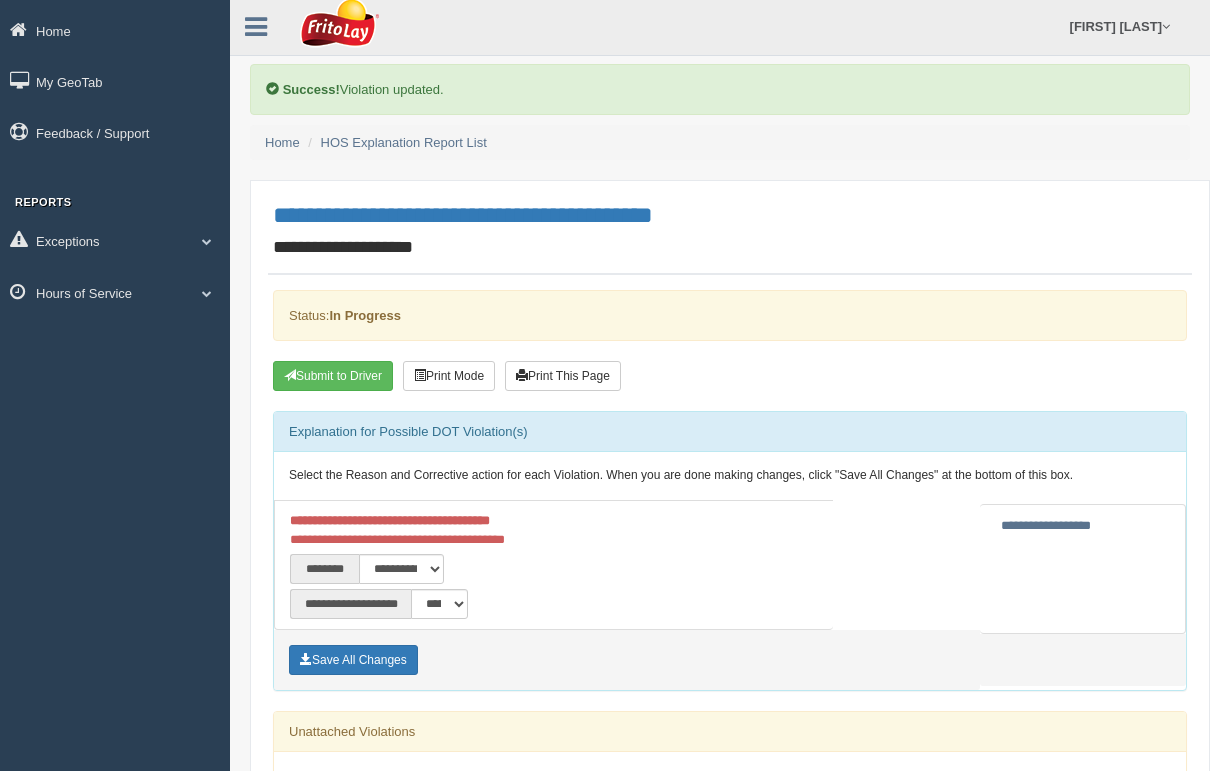 click on "Submit to Driver" at bounding box center [333, 376] 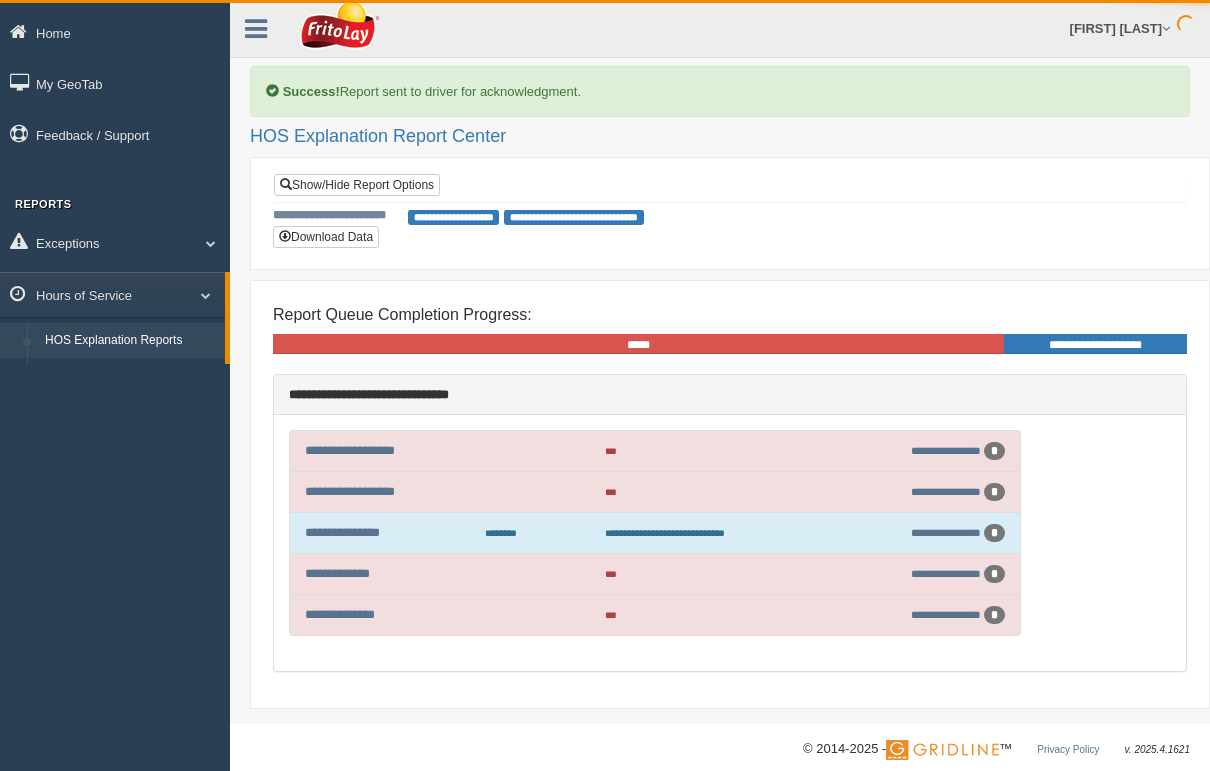 scroll, scrollTop: 2, scrollLeft: 0, axis: vertical 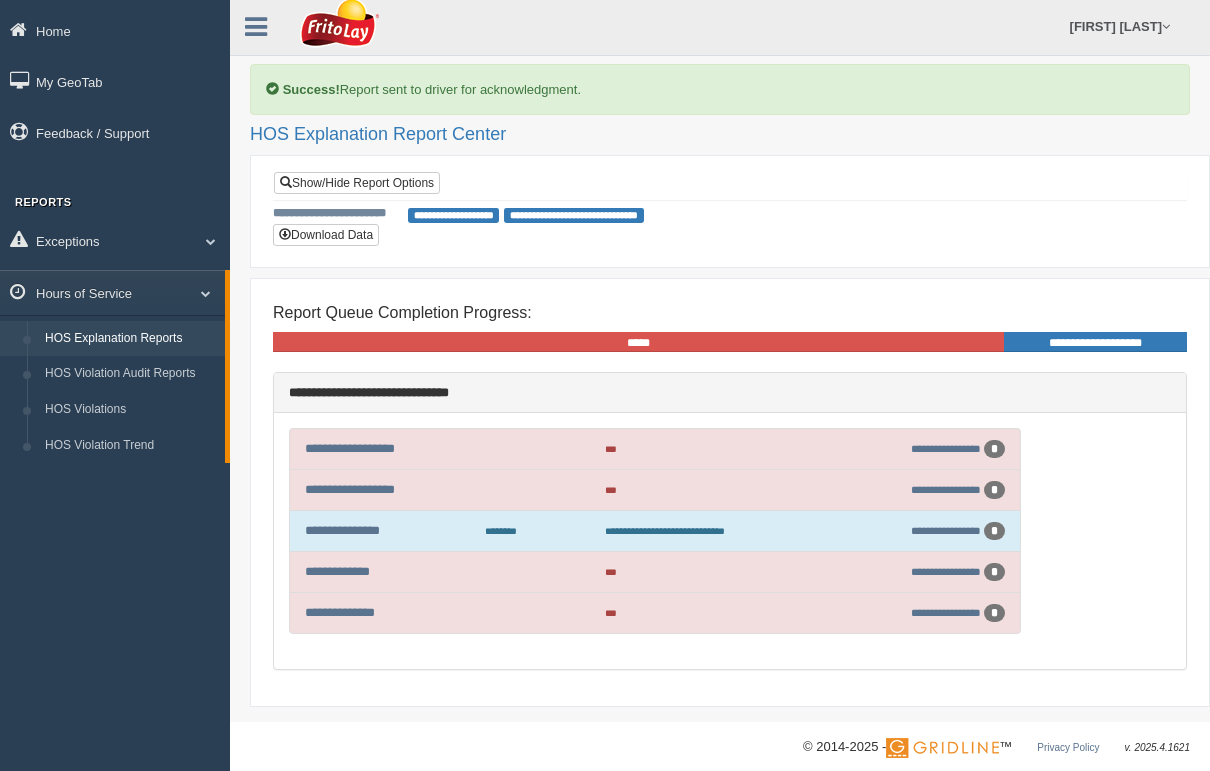 click on "**********" at bounding box center [454, 215] 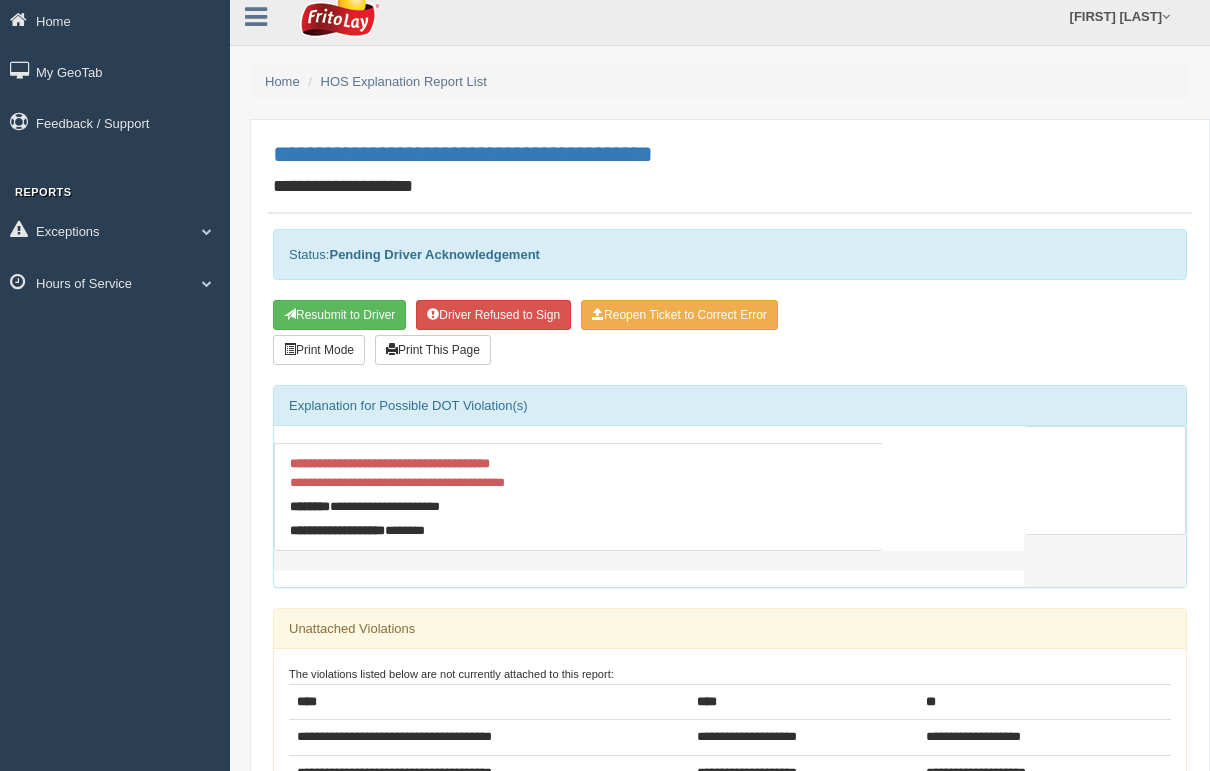 scroll, scrollTop: 0, scrollLeft: 0, axis: both 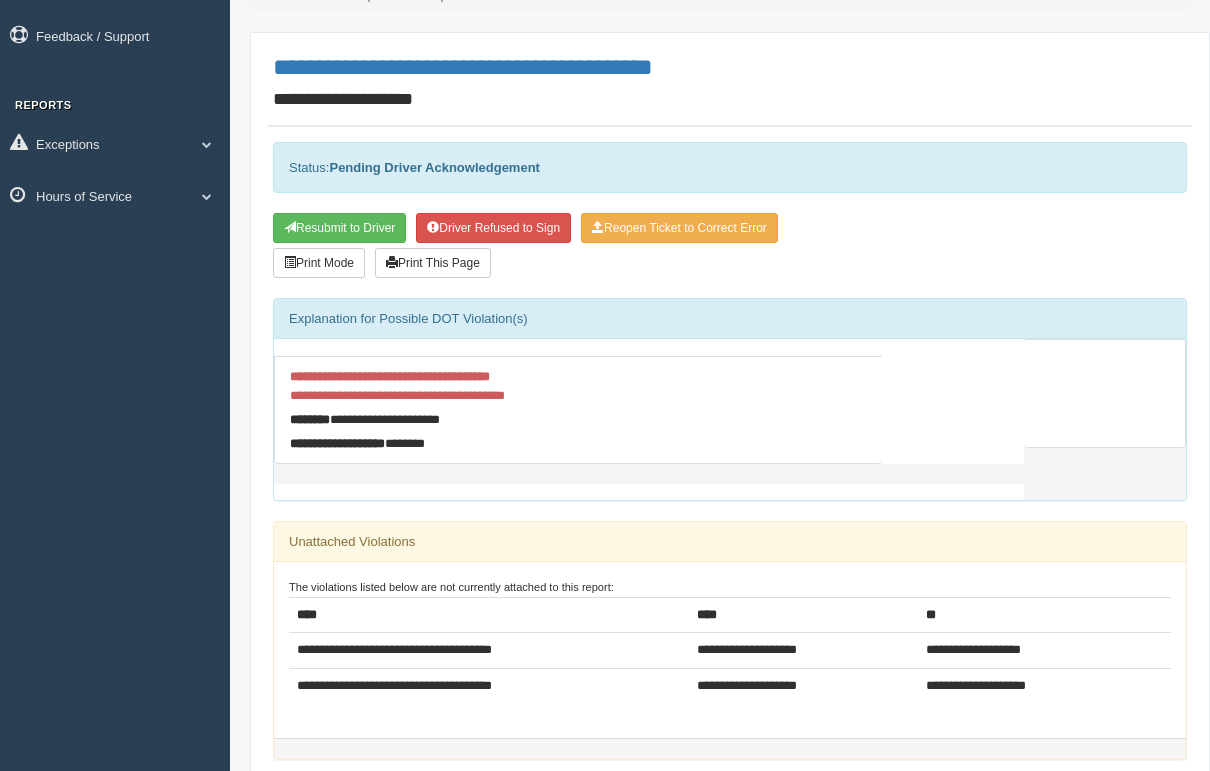 click at bounding box center (207, 196) 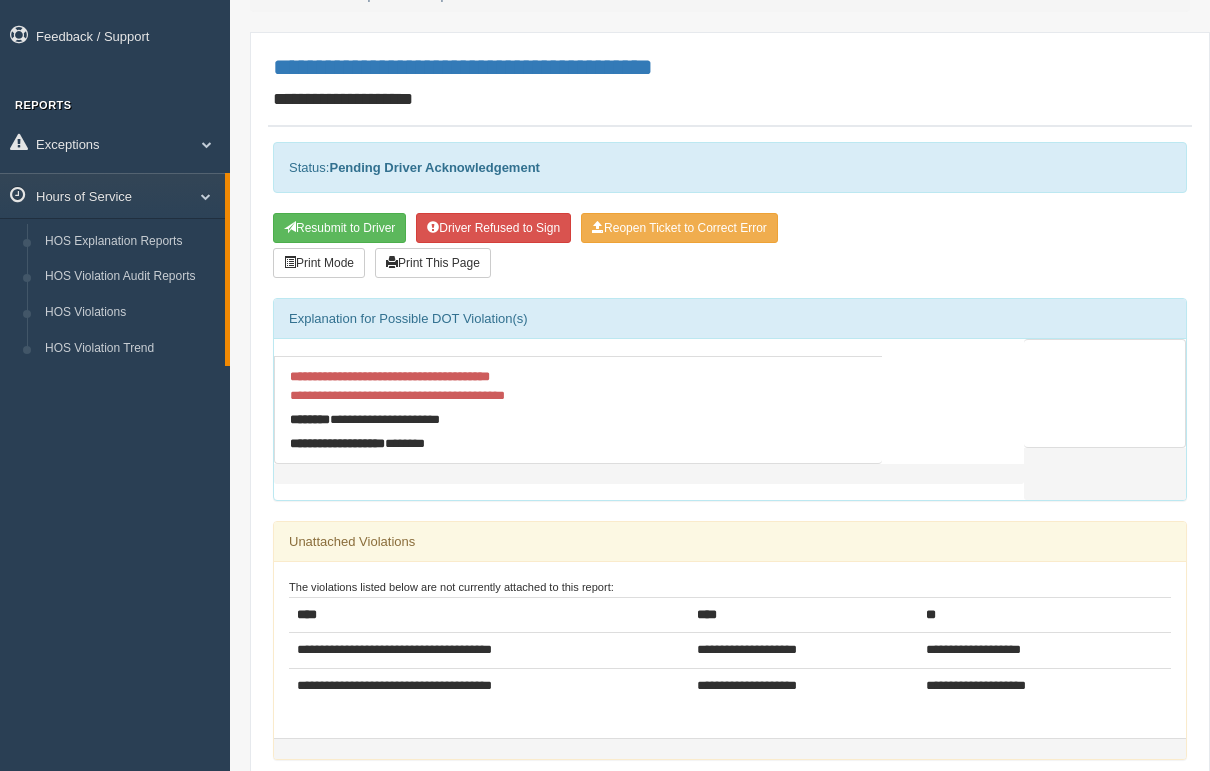 click on "HOS Explanation Reports" at bounding box center [130, 242] 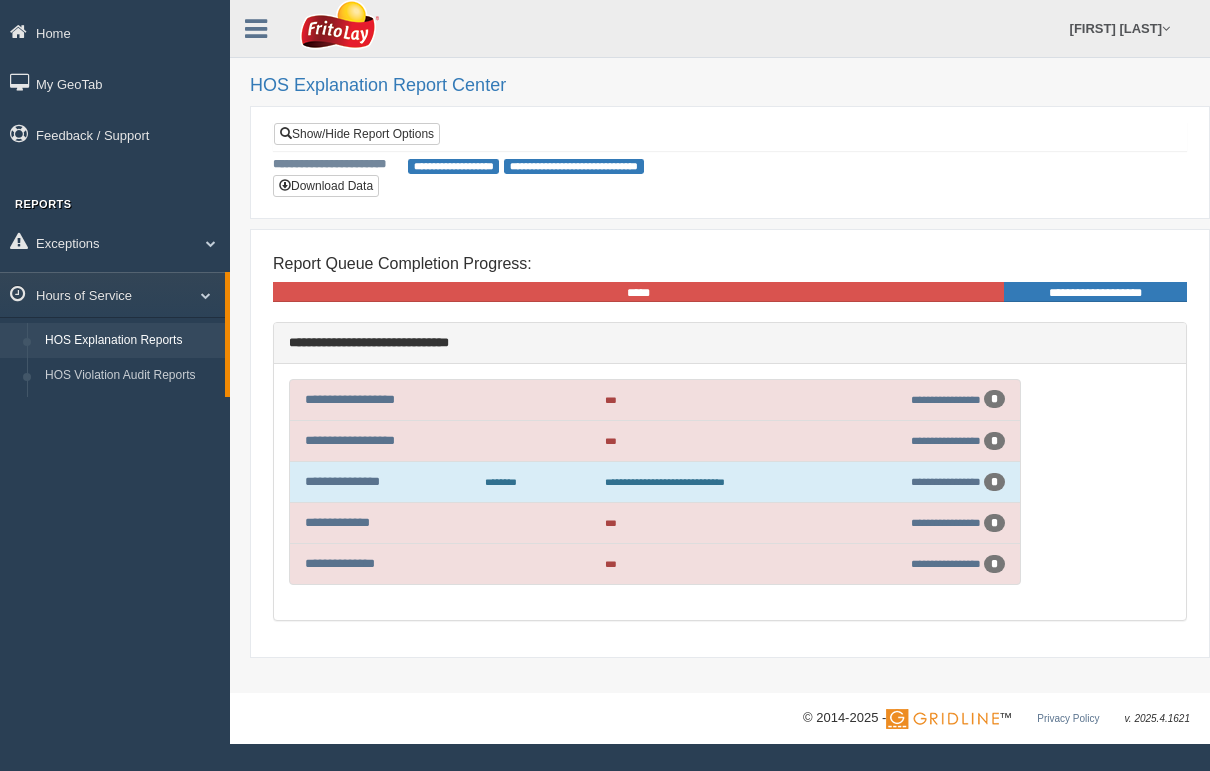 scroll, scrollTop: 0, scrollLeft: 0, axis: both 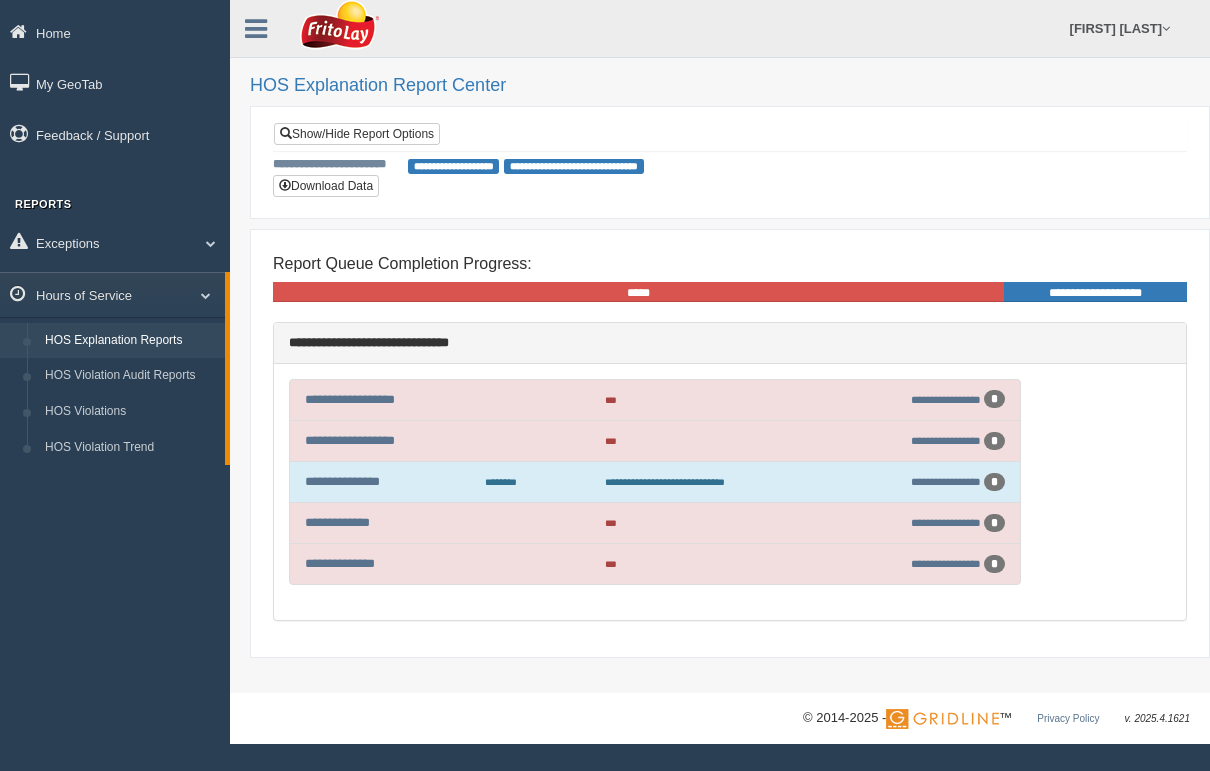 click on "Show/Hide Report Options" at bounding box center [357, 134] 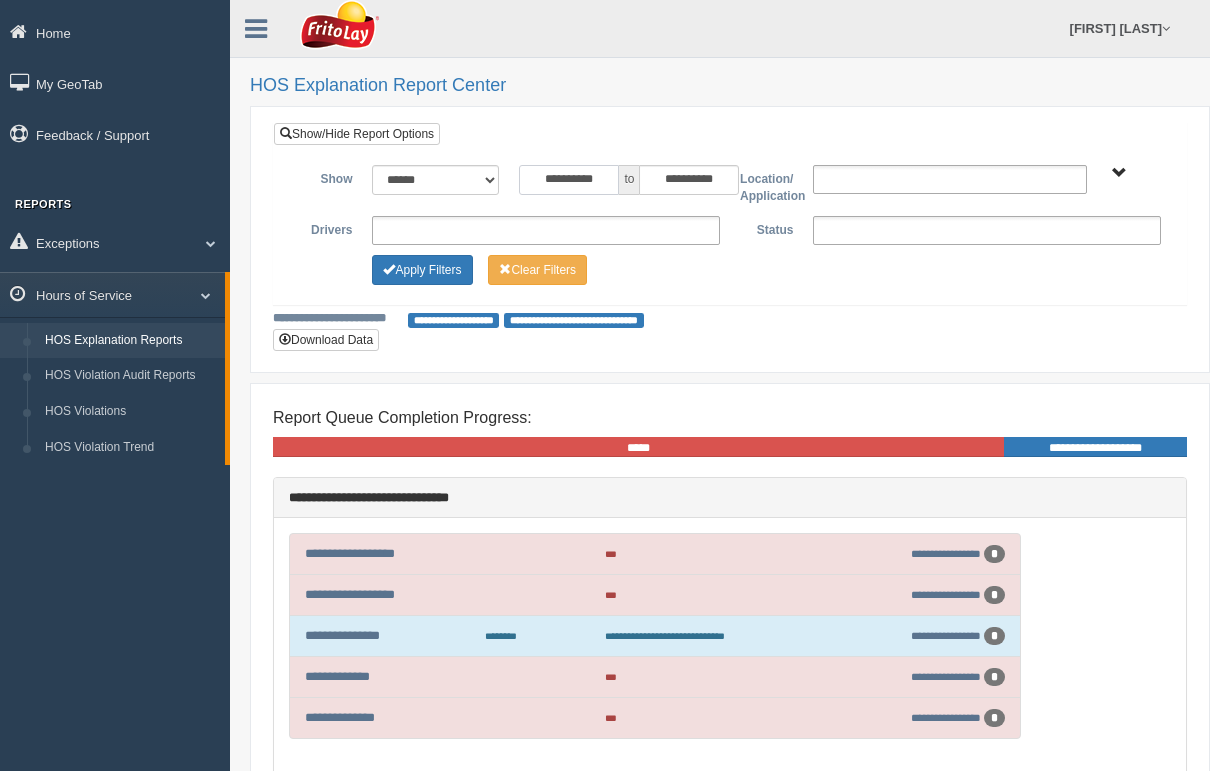 click on "**********" at bounding box center [569, 180] 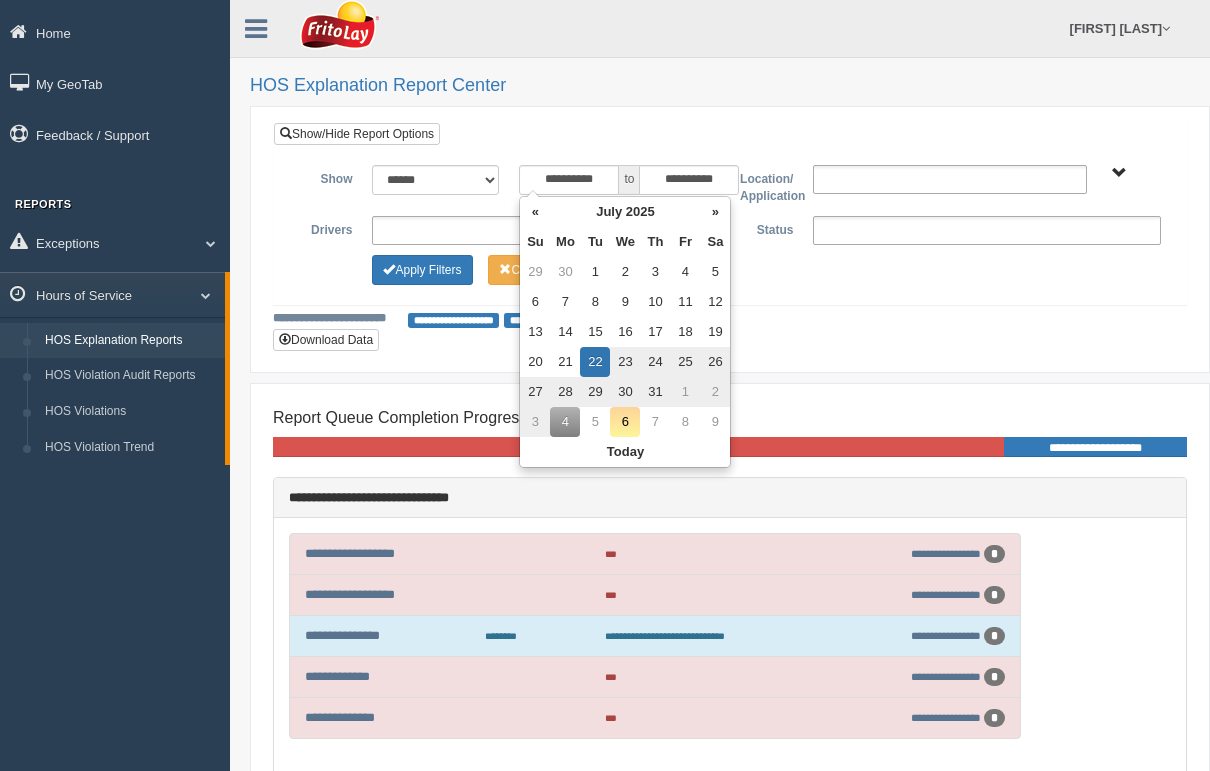 click on "14" at bounding box center (565, 332) 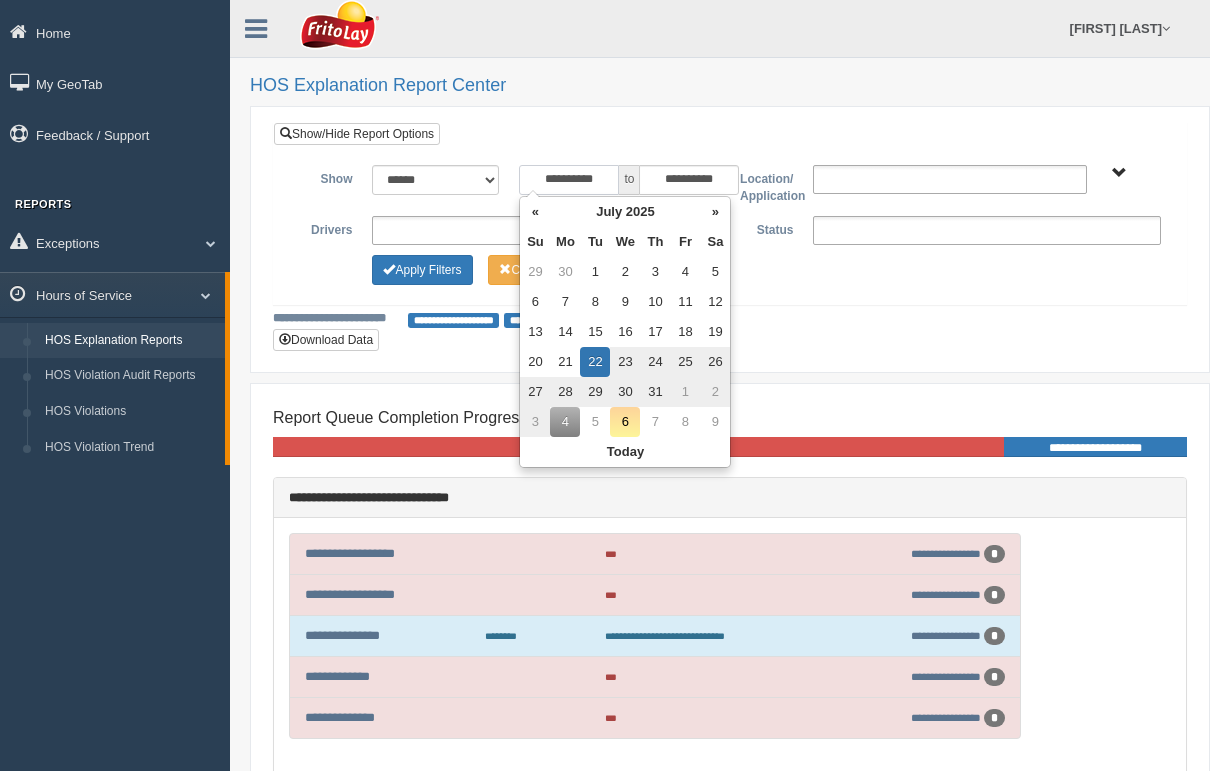 type on "**********" 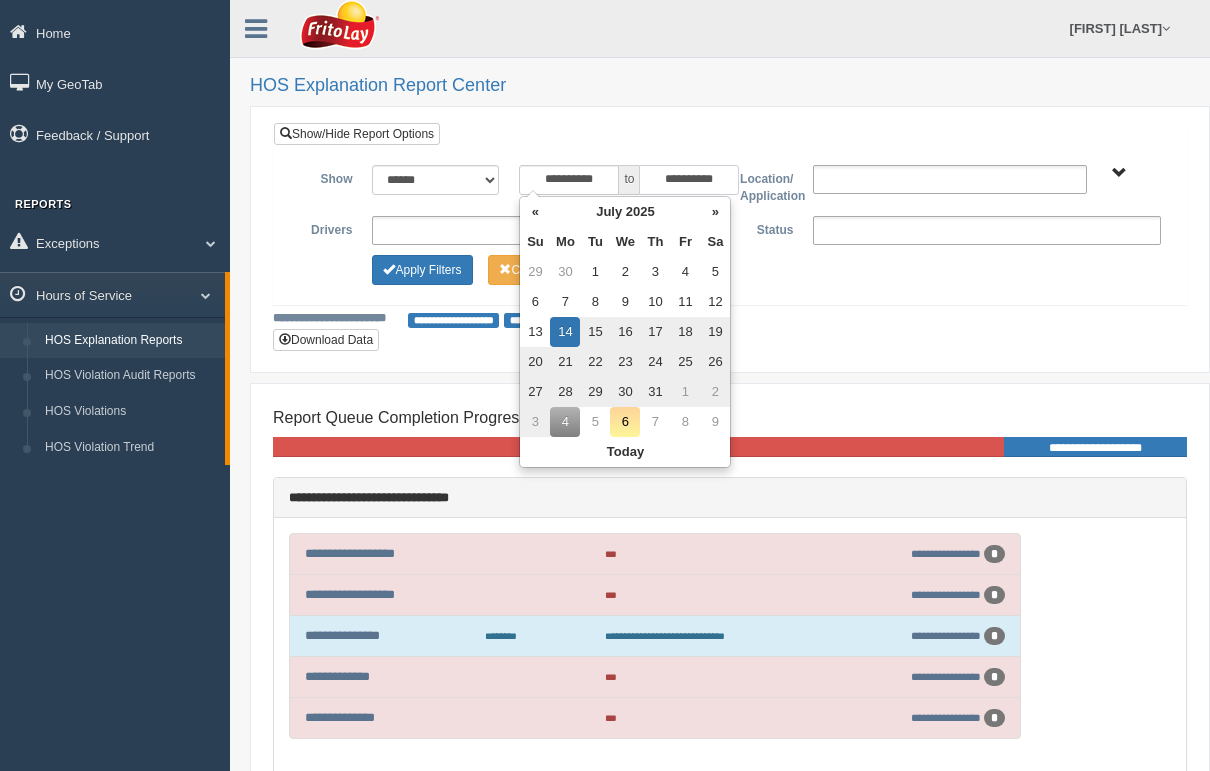 click on "**********" at bounding box center [689, 180] 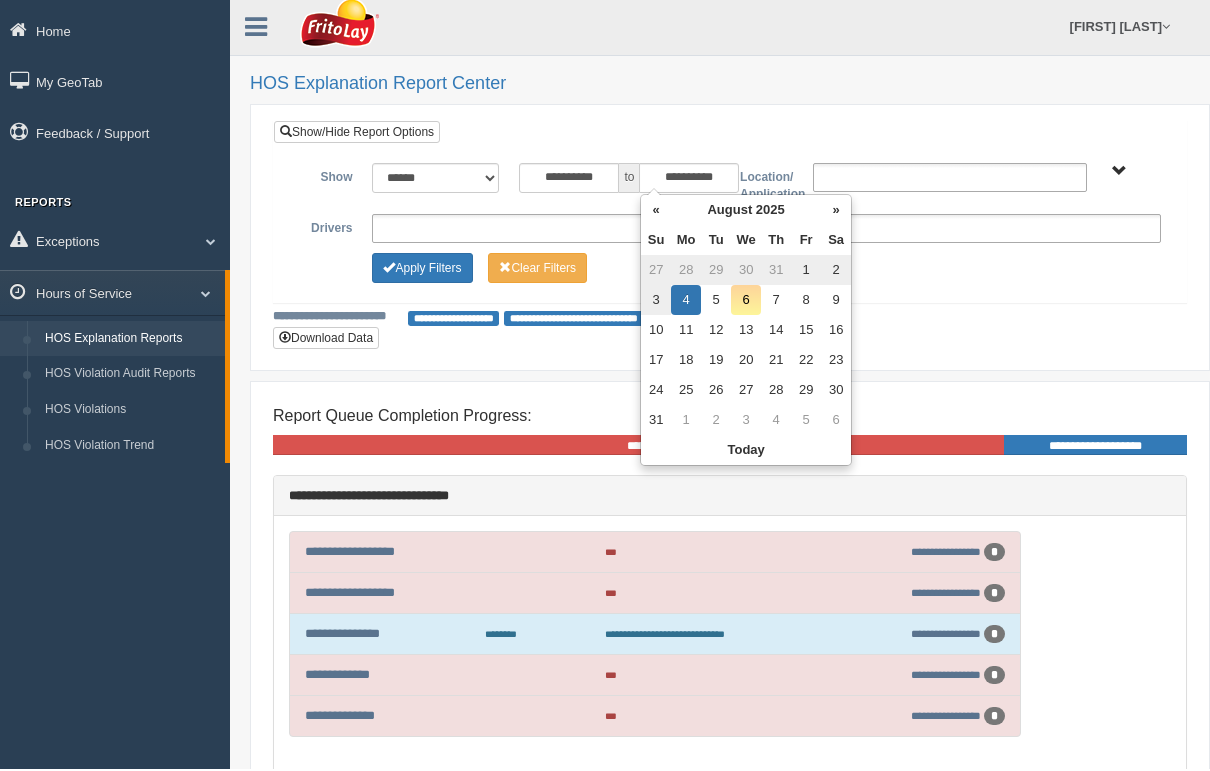 click on "«" at bounding box center [656, 212] 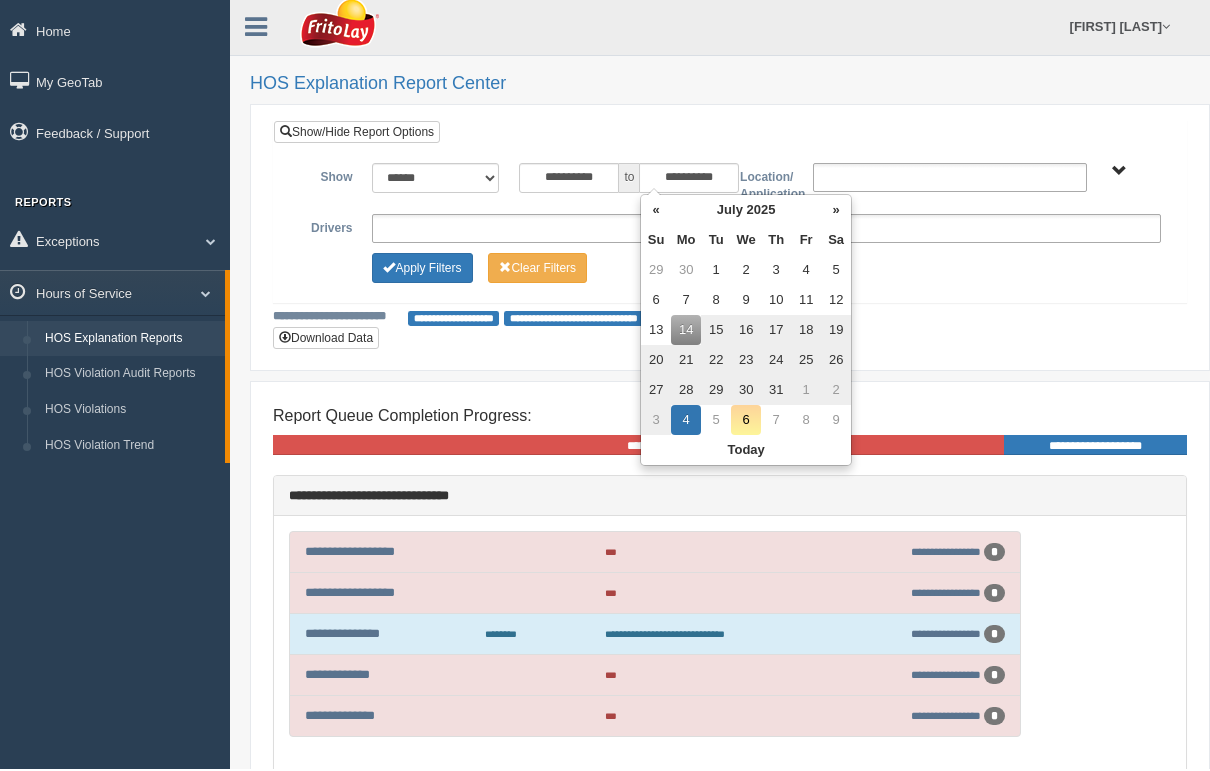 click on "15" at bounding box center (716, 332) 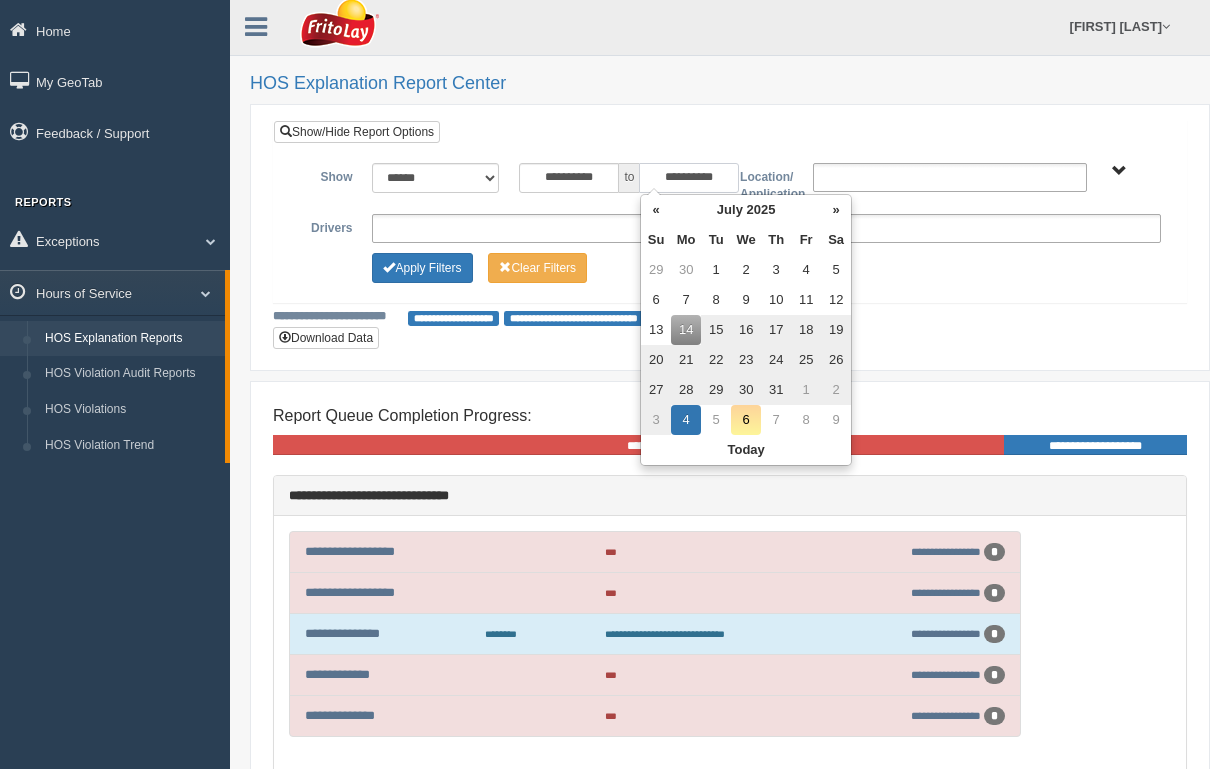type on "**********" 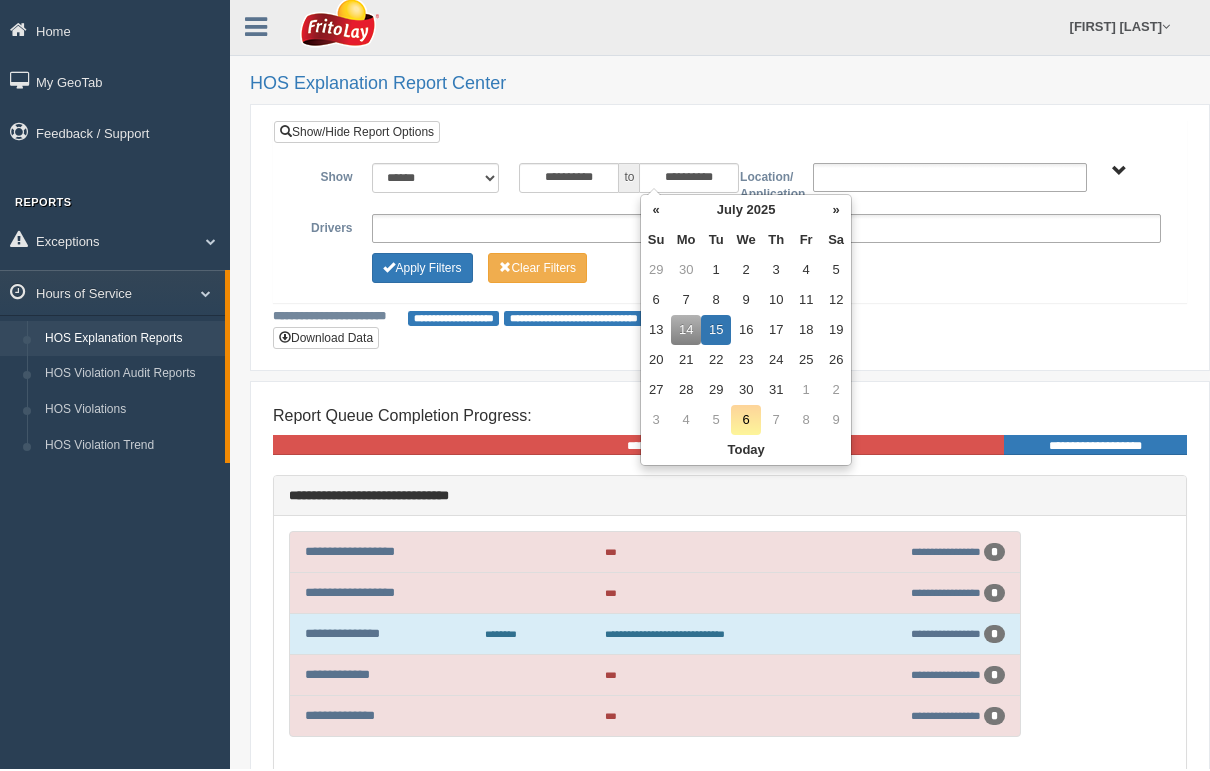 click on "Apply Filters" at bounding box center [422, 270] 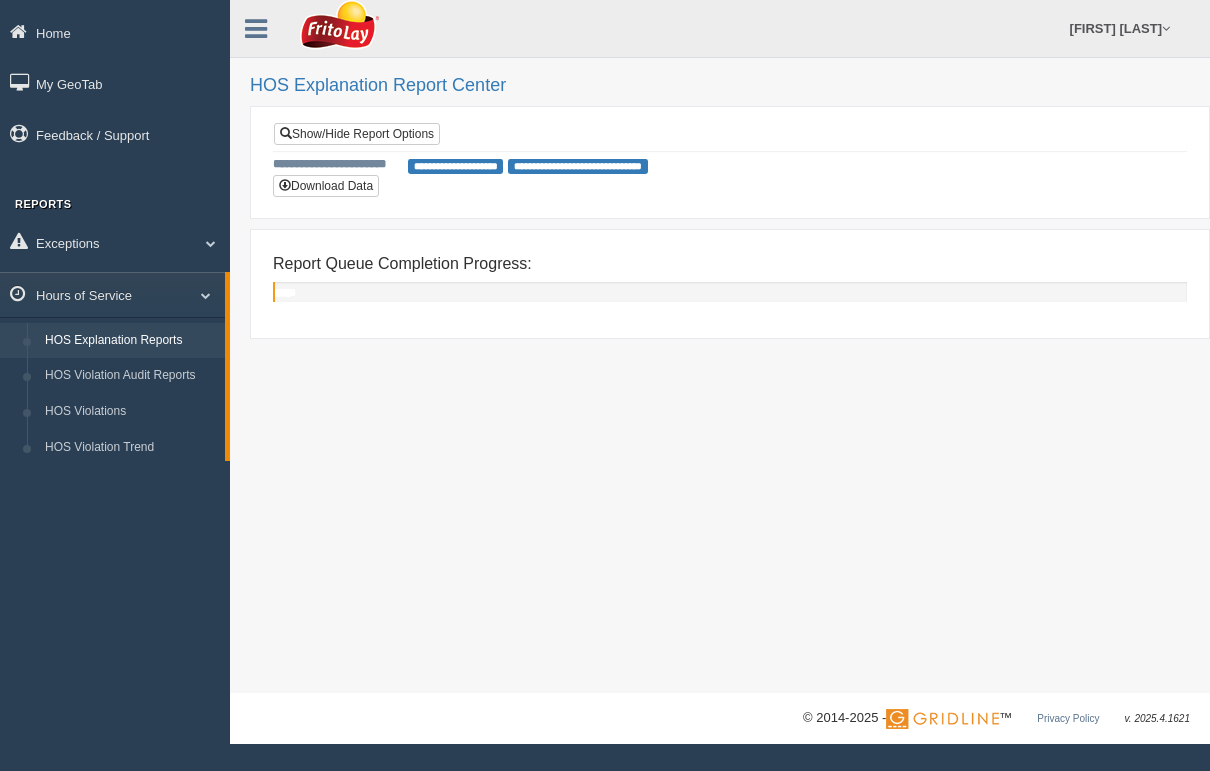 scroll, scrollTop: 0, scrollLeft: 0, axis: both 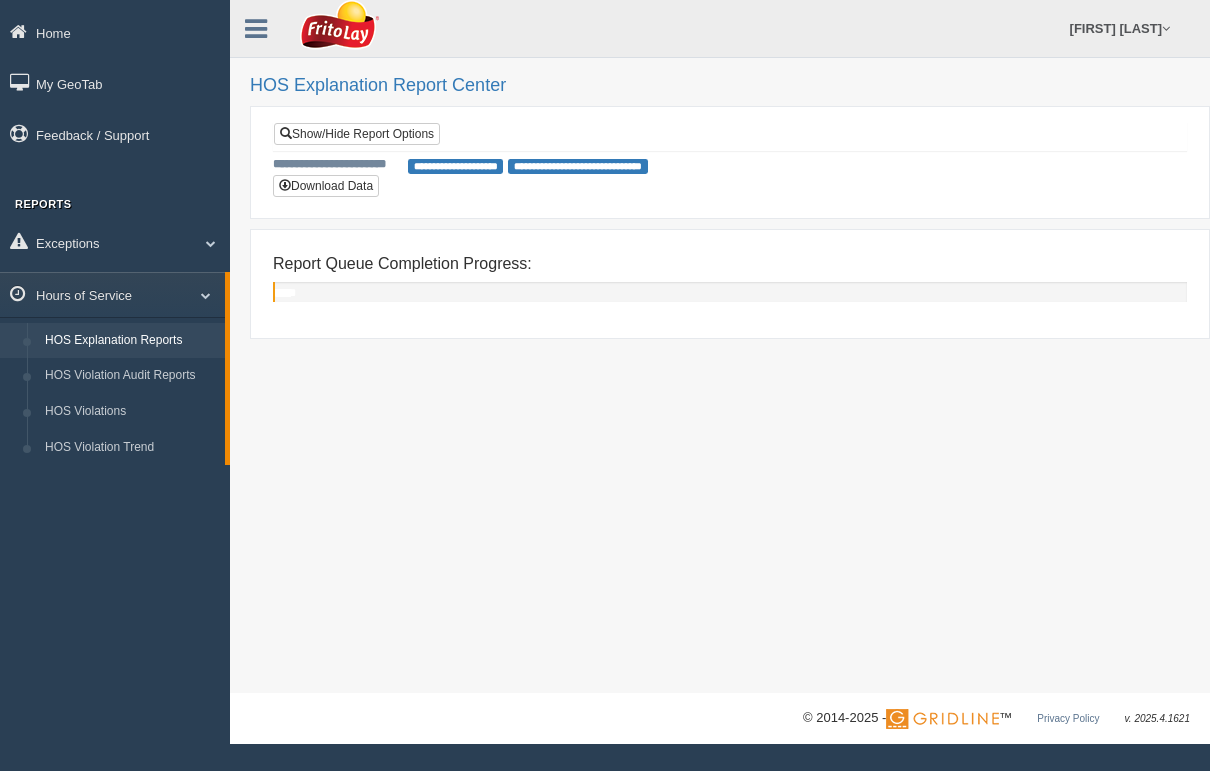 click on "**********" at bounding box center [456, 166] 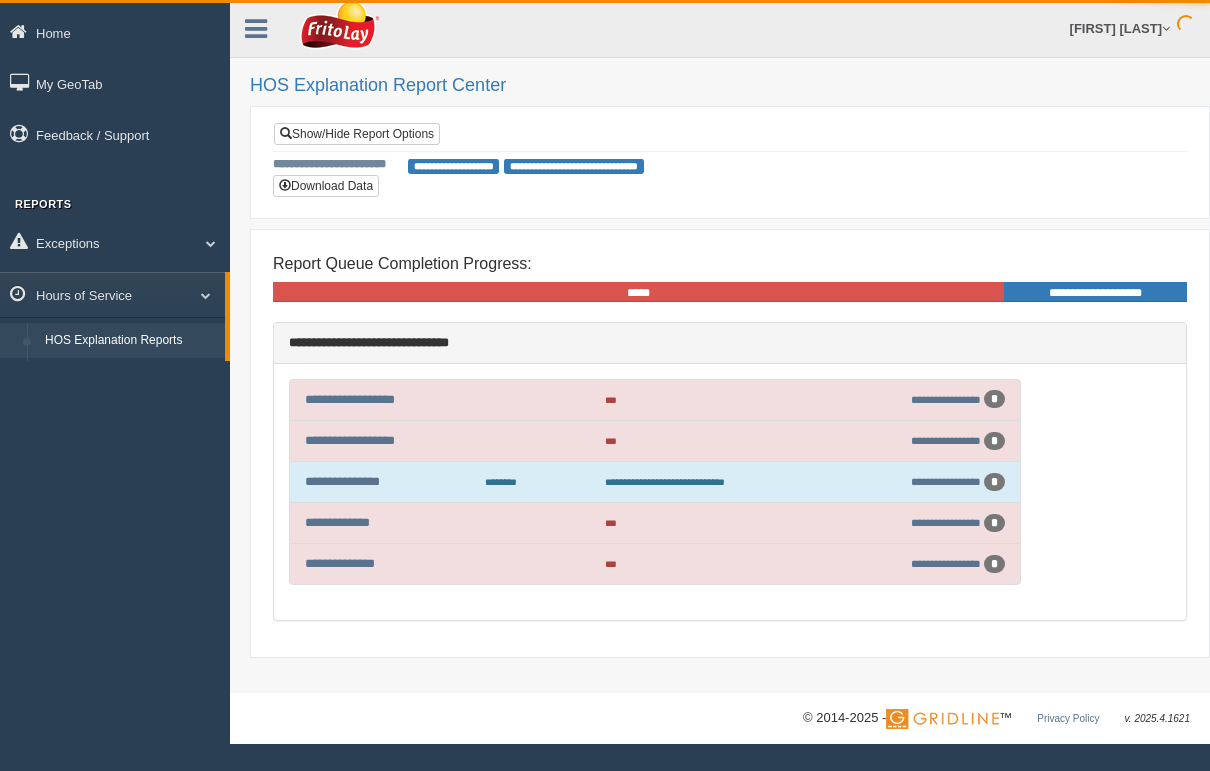 scroll, scrollTop: 0, scrollLeft: 0, axis: both 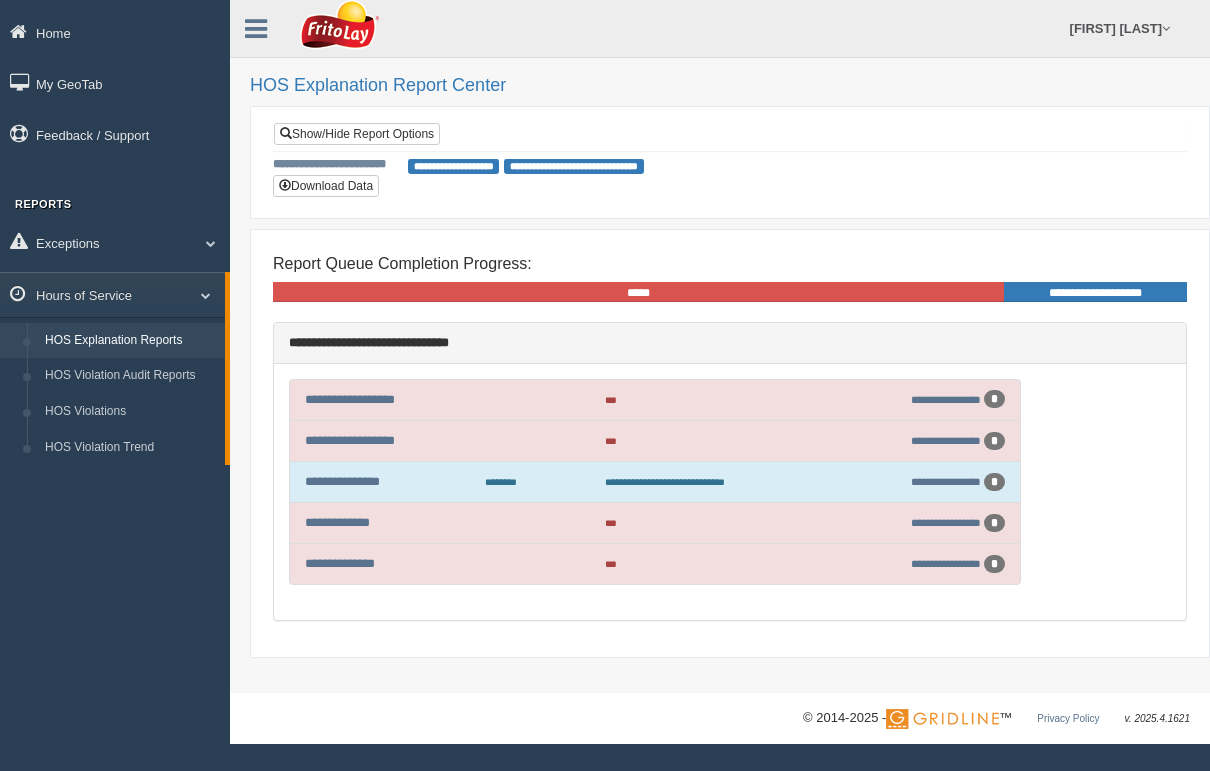click on "**********" at bounding box center (454, 166) 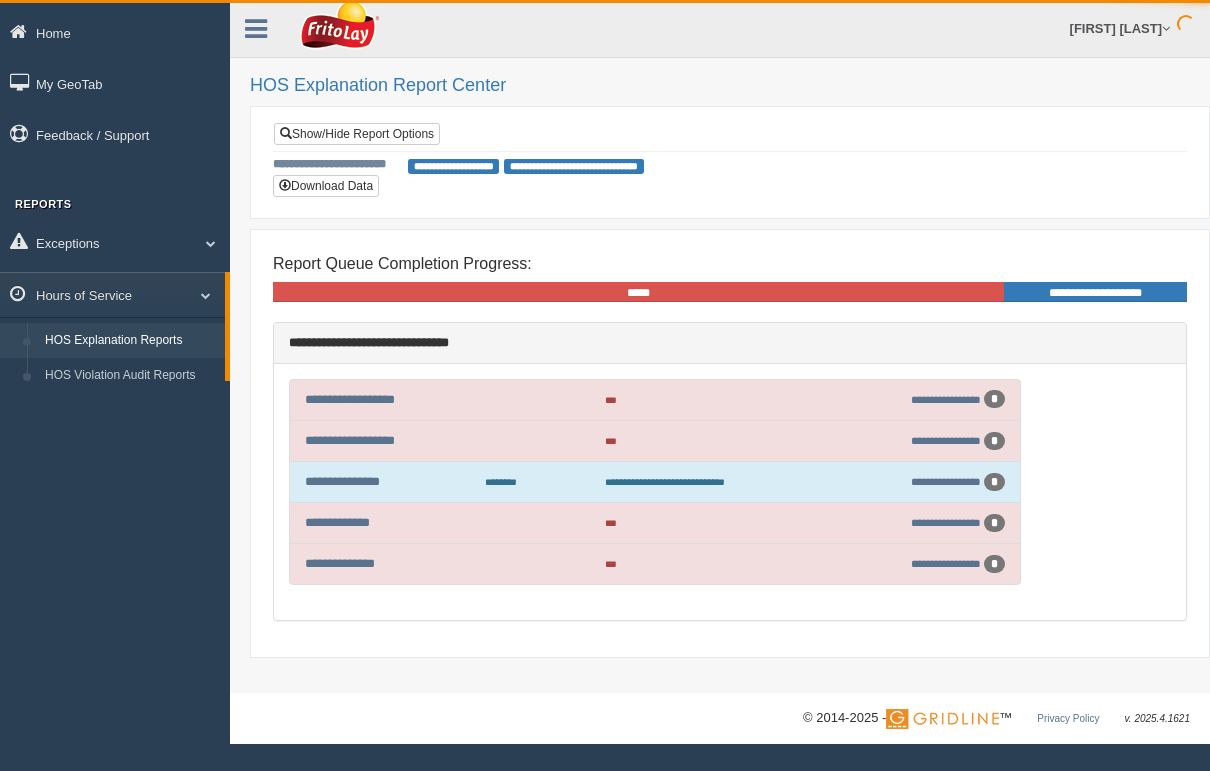 scroll, scrollTop: 0, scrollLeft: 0, axis: both 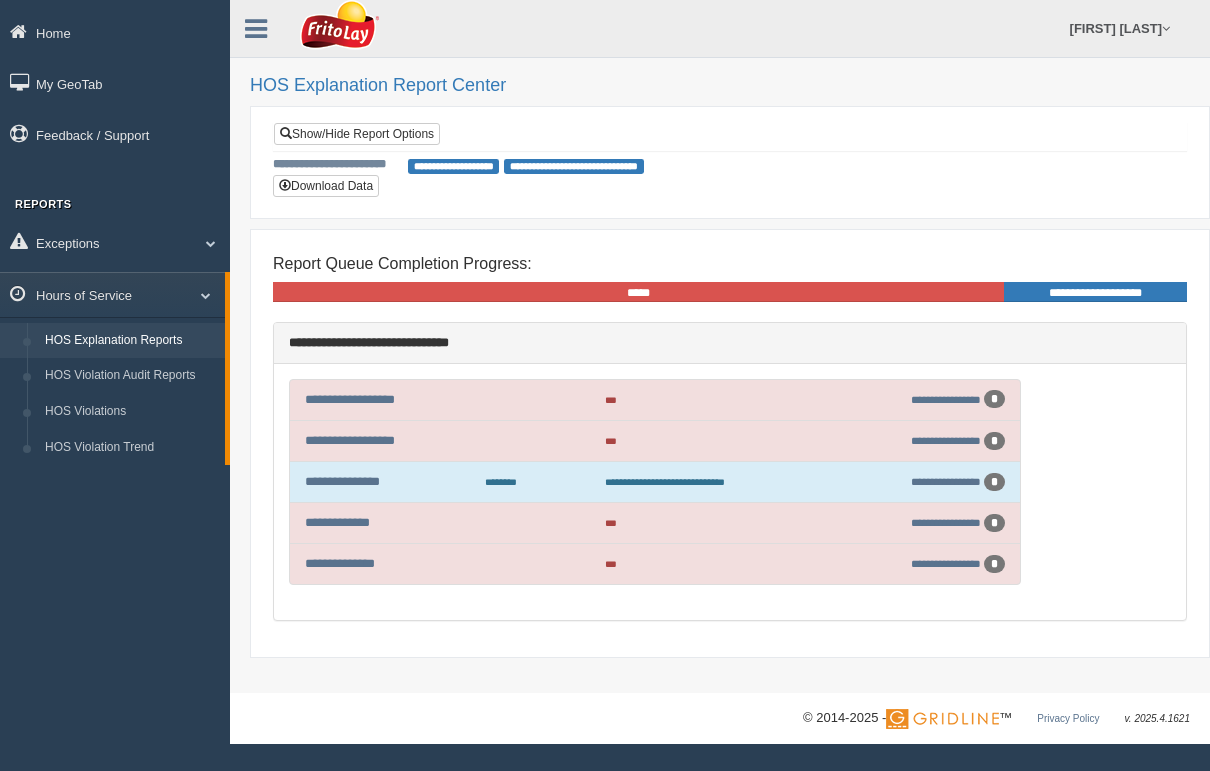 click on "HOS Explanation Reports" at bounding box center [130, 341] 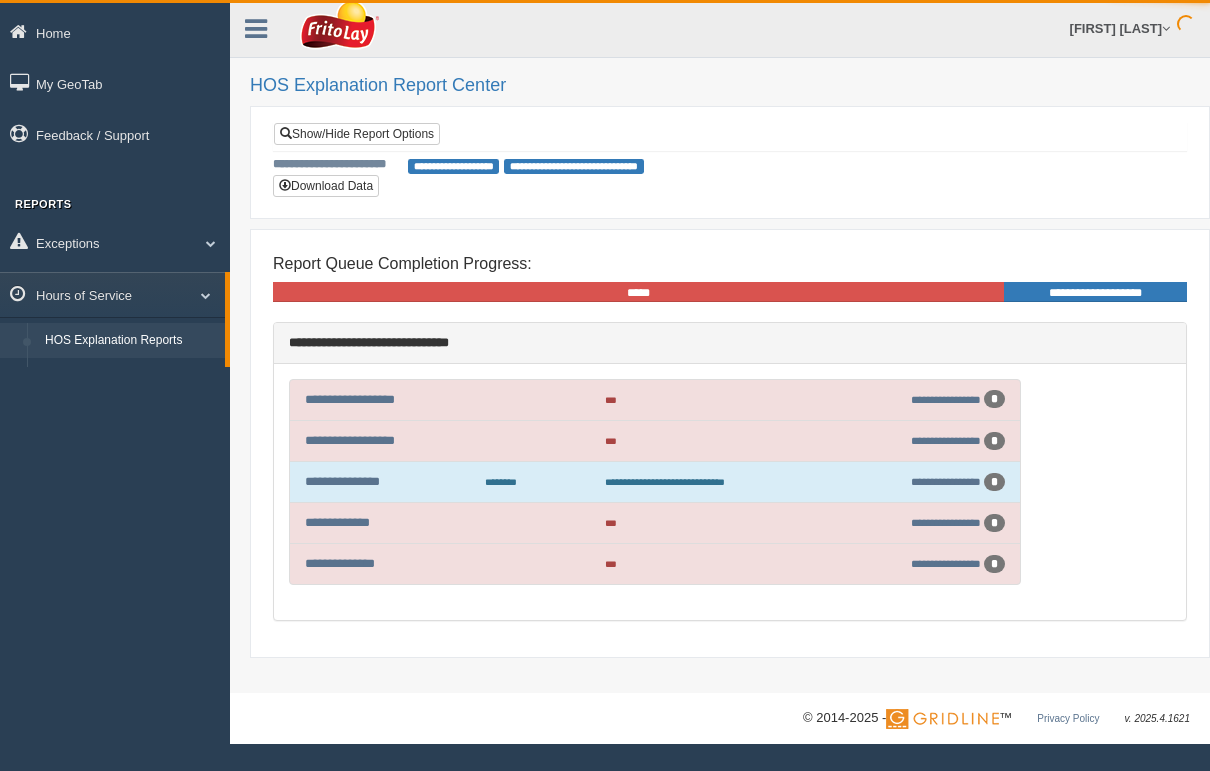 scroll, scrollTop: 0, scrollLeft: 0, axis: both 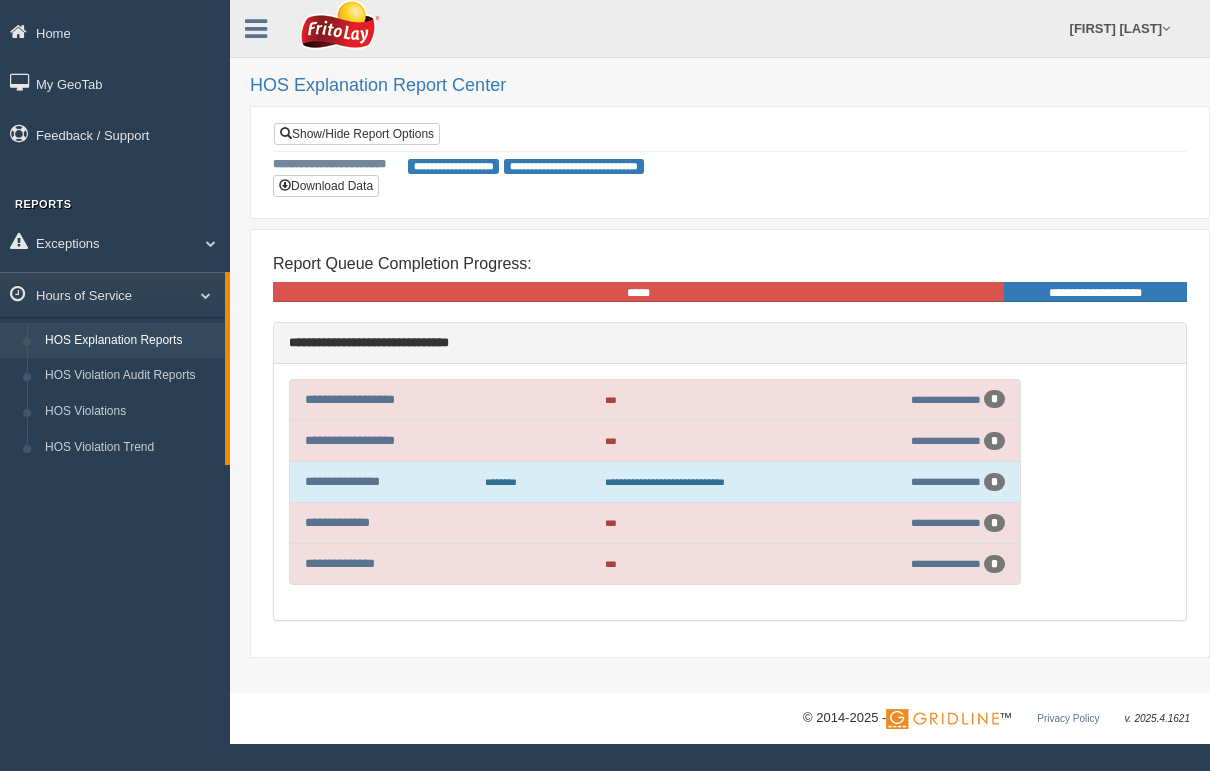 click at bounding box center (198, 295) 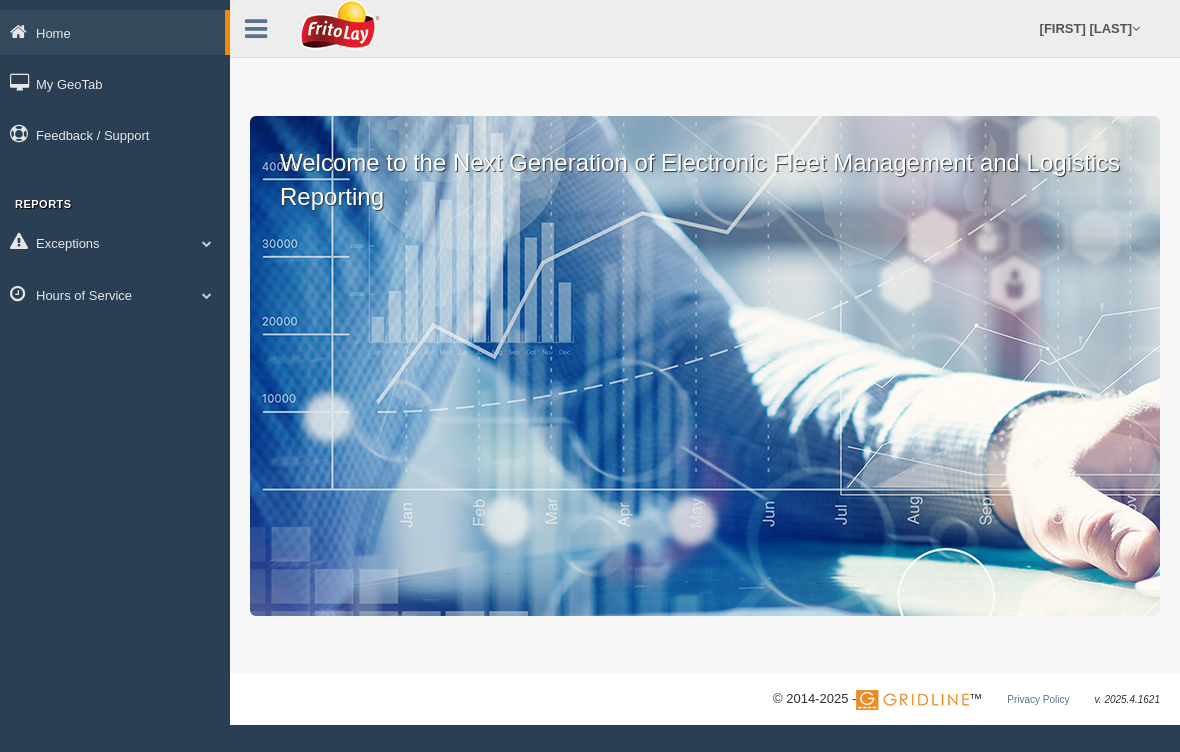 scroll, scrollTop: 0, scrollLeft: 0, axis: both 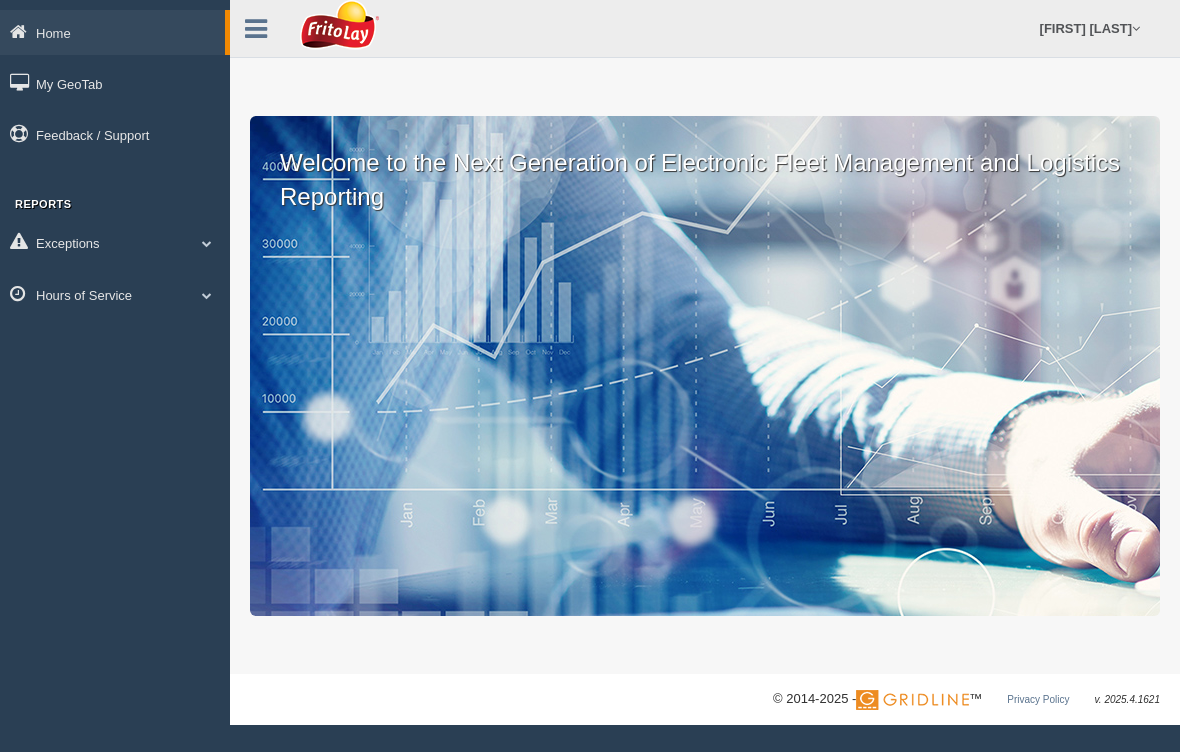 click at bounding box center [207, 295] 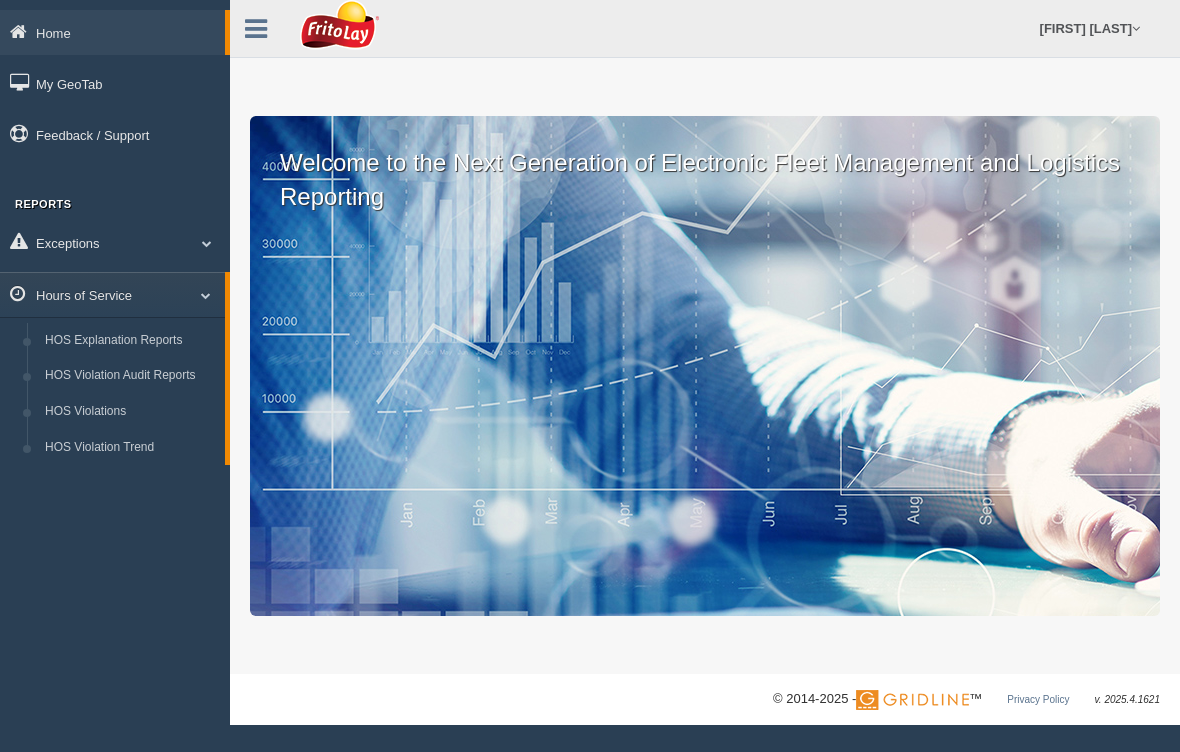click on "HOS Explanation Reports" at bounding box center (130, 341) 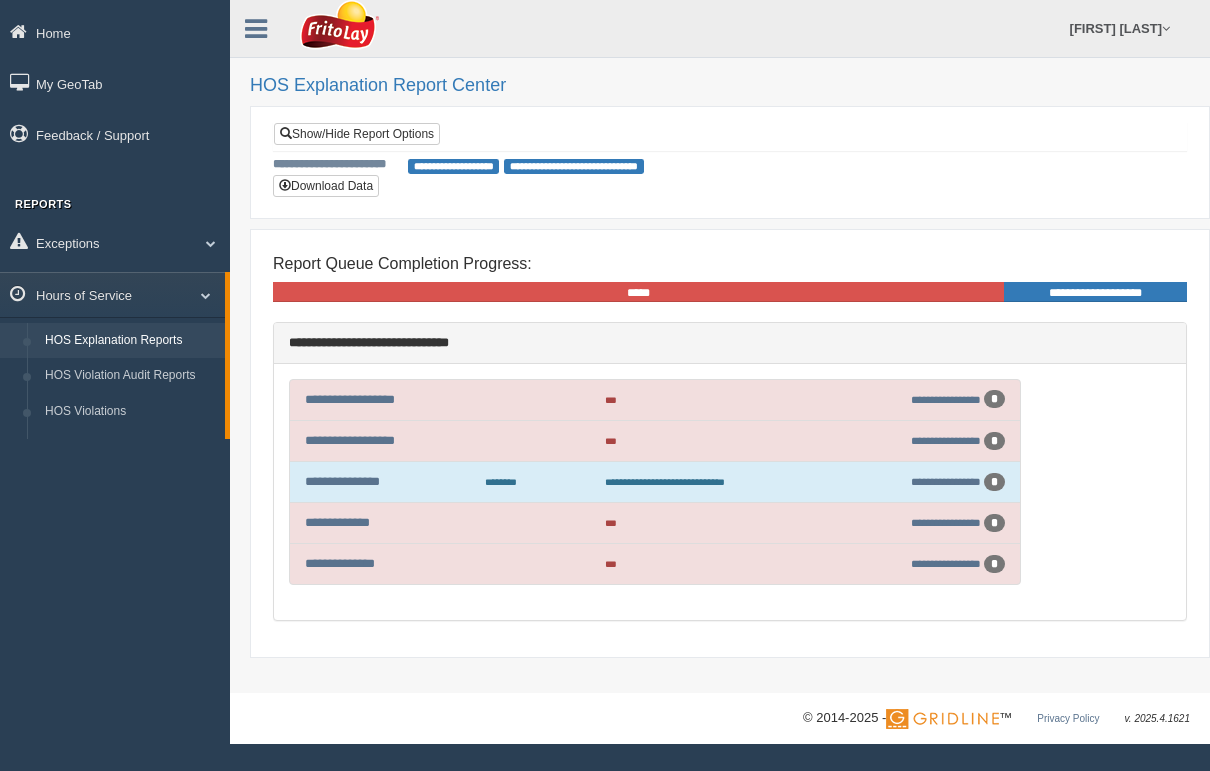 scroll, scrollTop: 0, scrollLeft: 0, axis: both 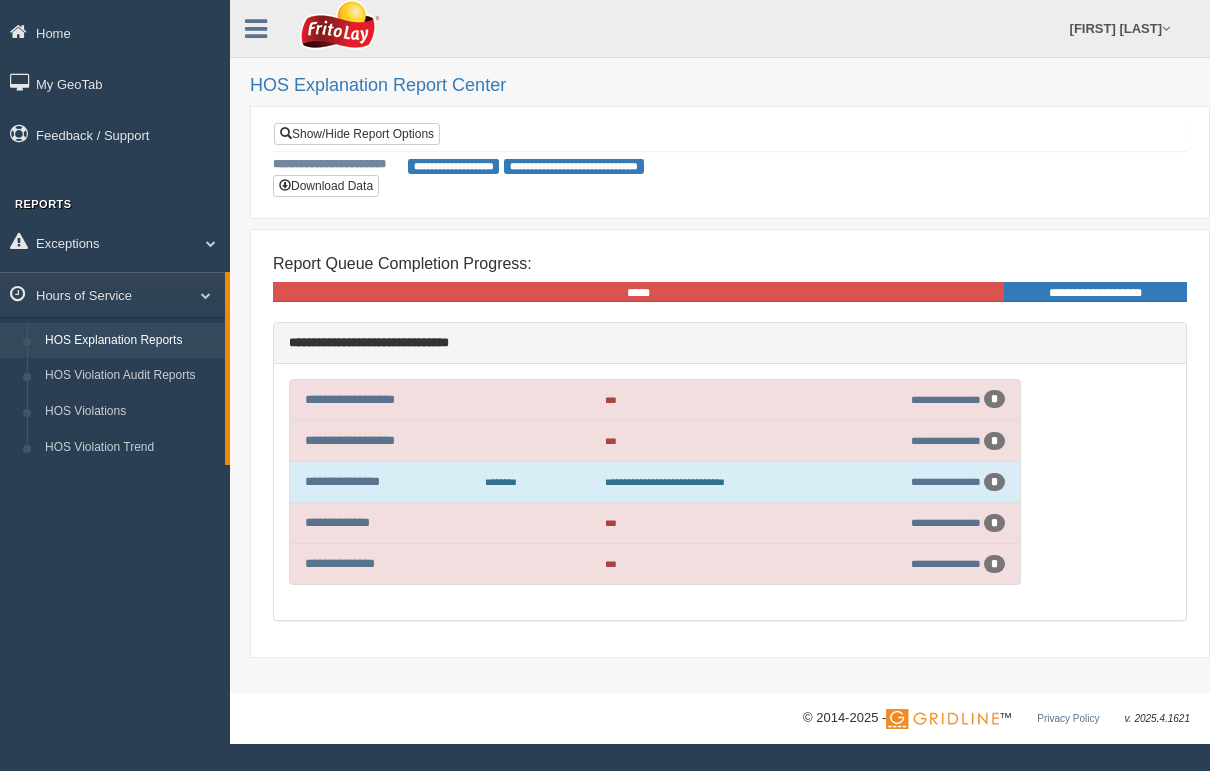 click on "**********" at bounding box center (454, 166) 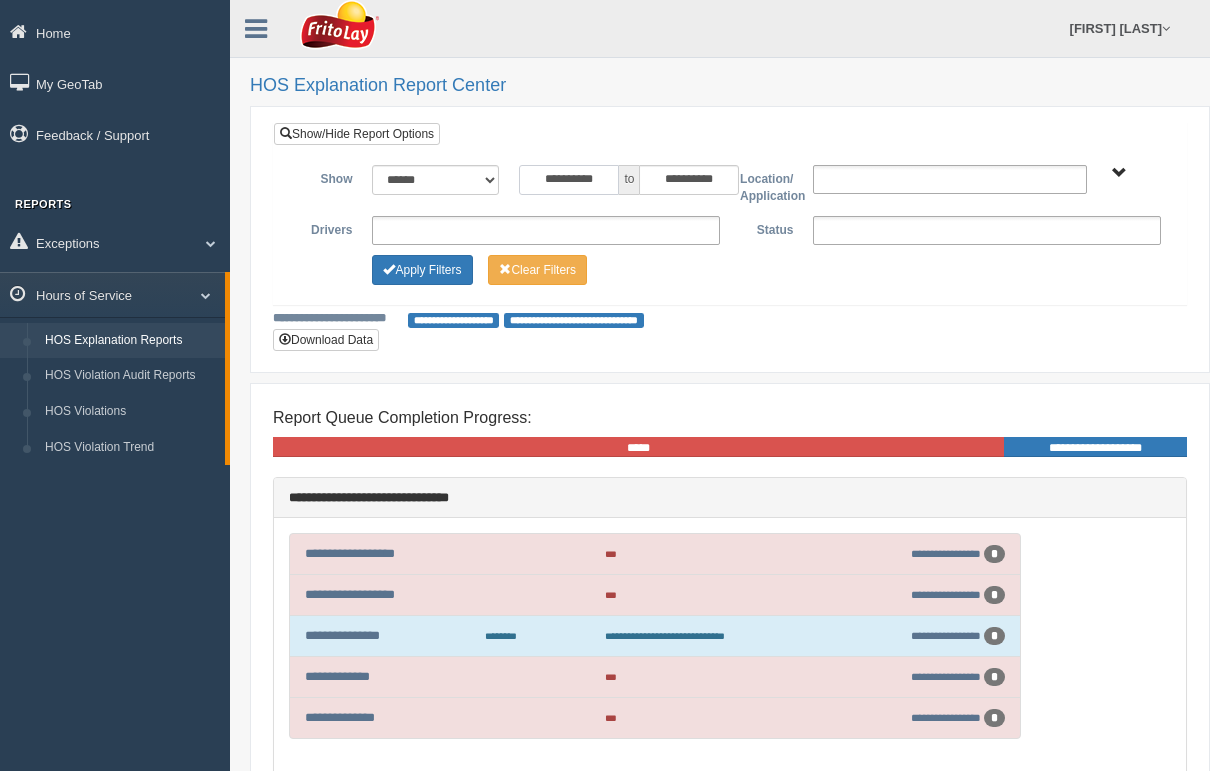 click on "**********" at bounding box center [569, 180] 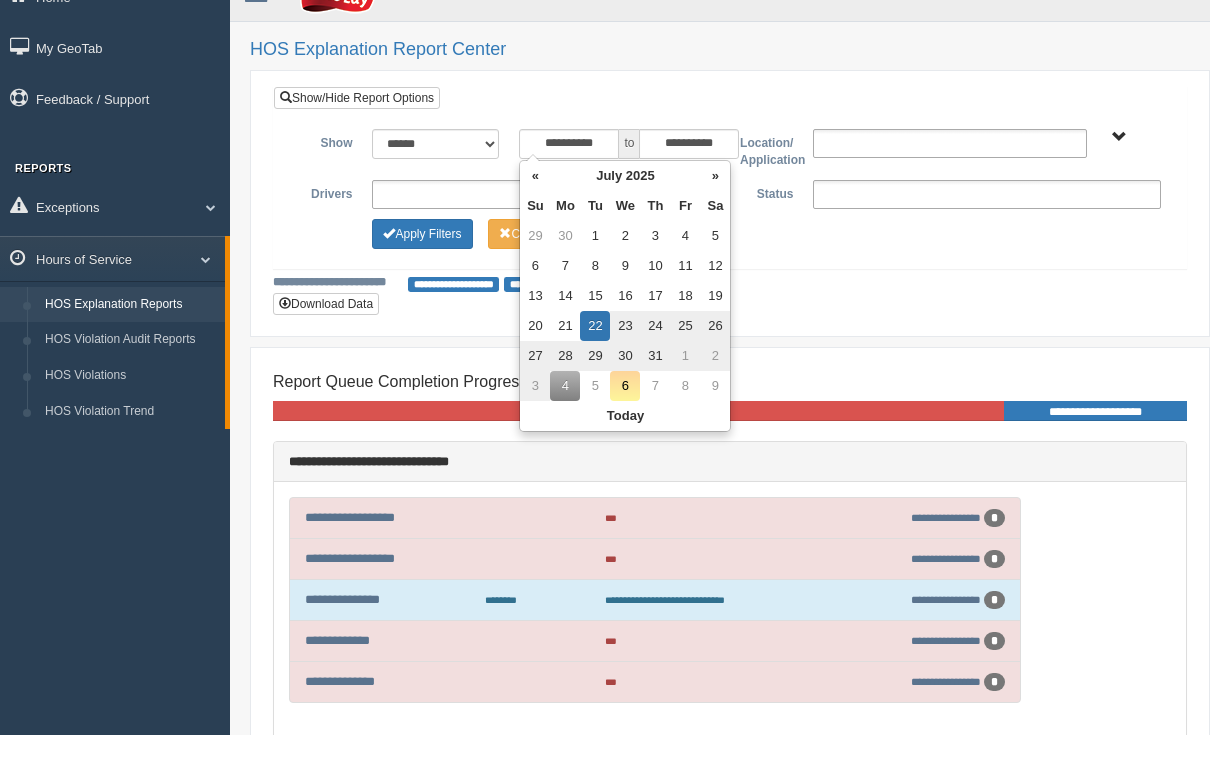 click on "13" at bounding box center (535, 332) 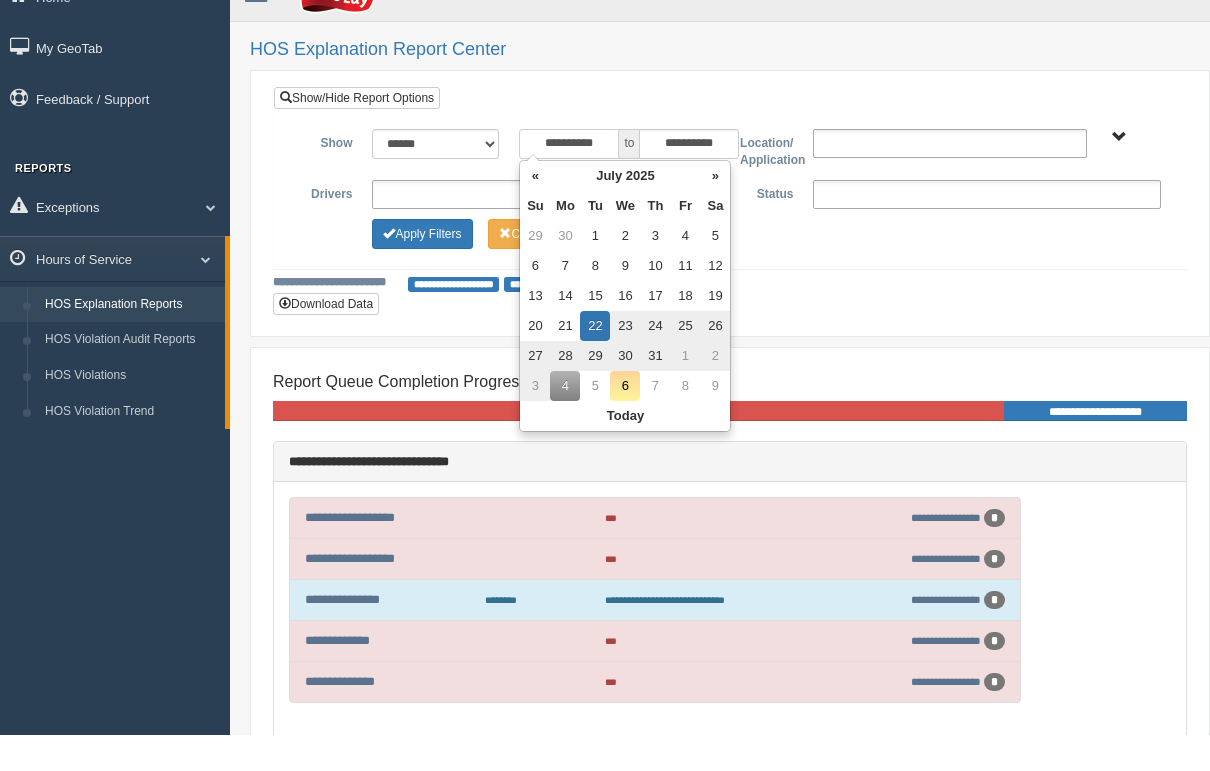type on "**********" 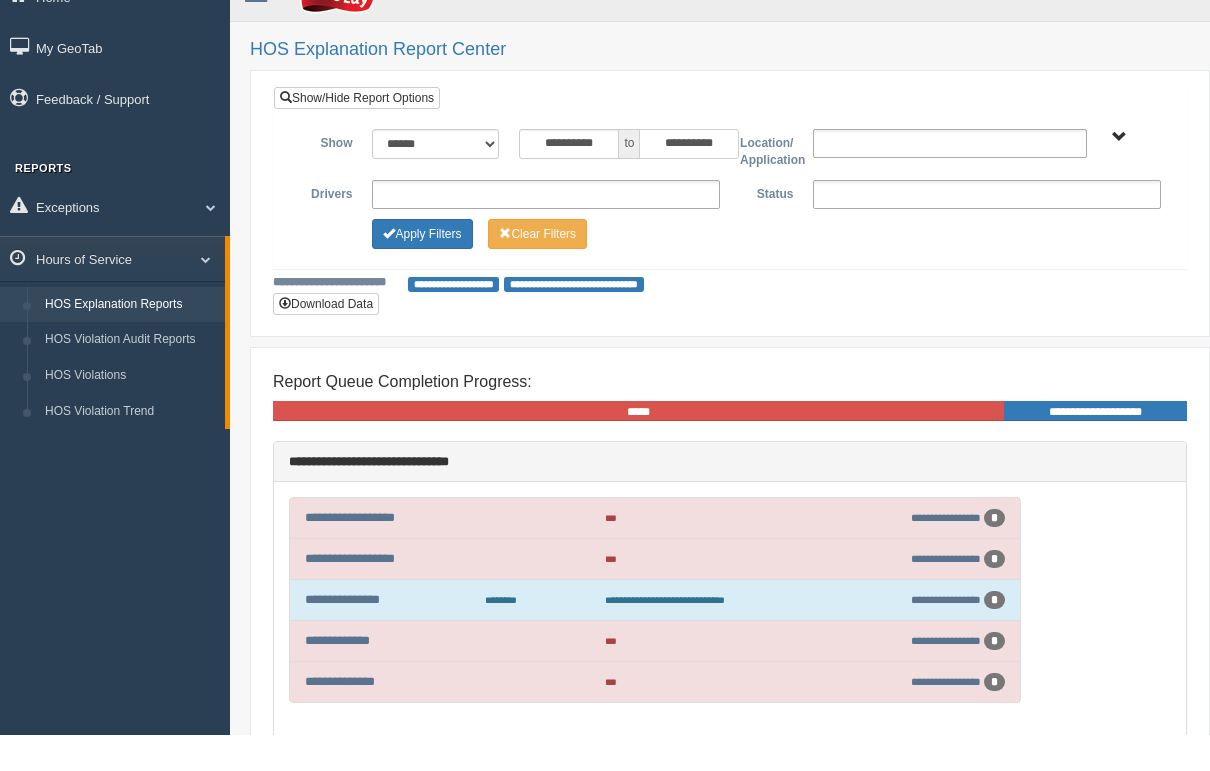 click on "**********" at bounding box center [689, 180] 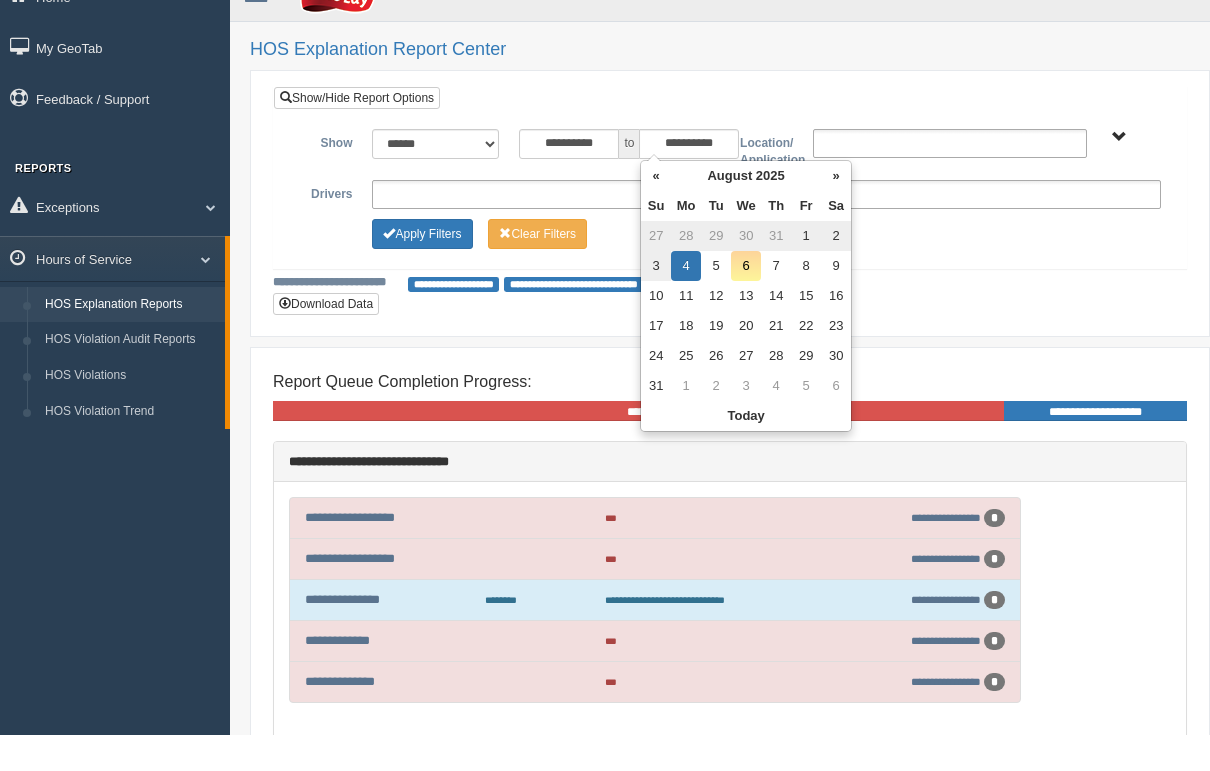 click on "«" at bounding box center (656, 212) 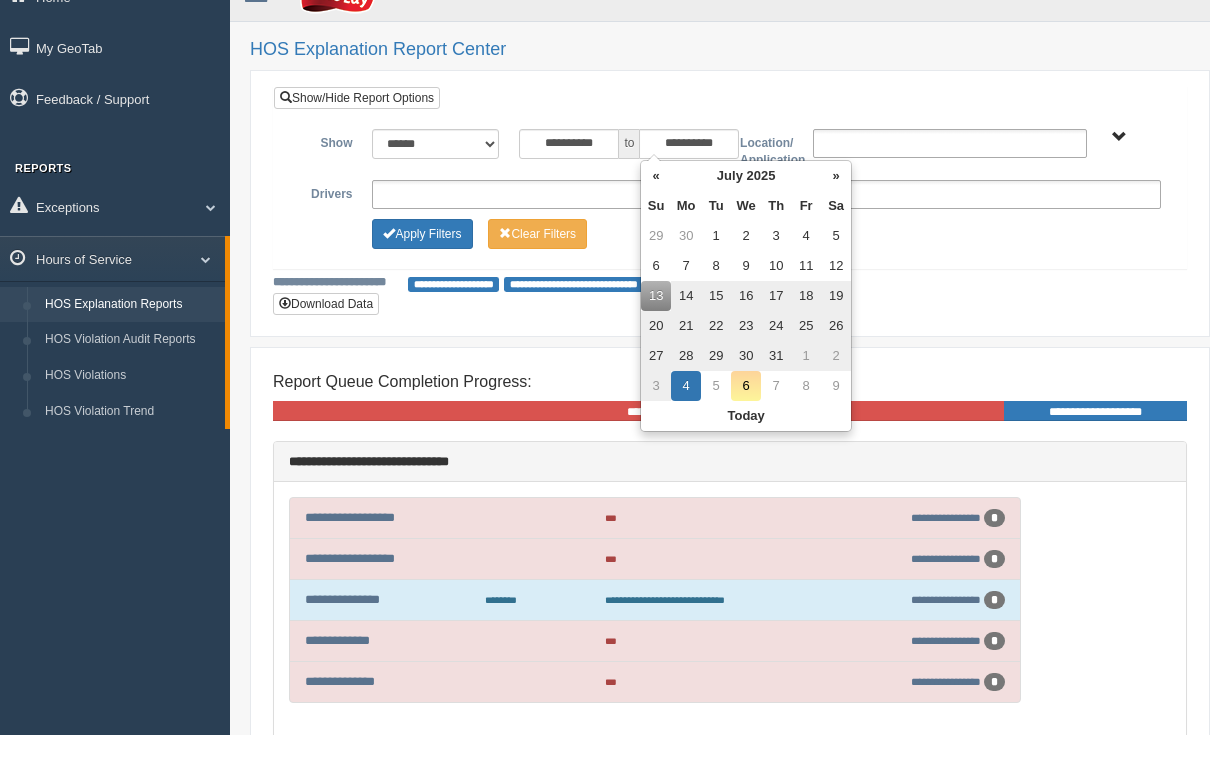 click on "18" at bounding box center [806, 332] 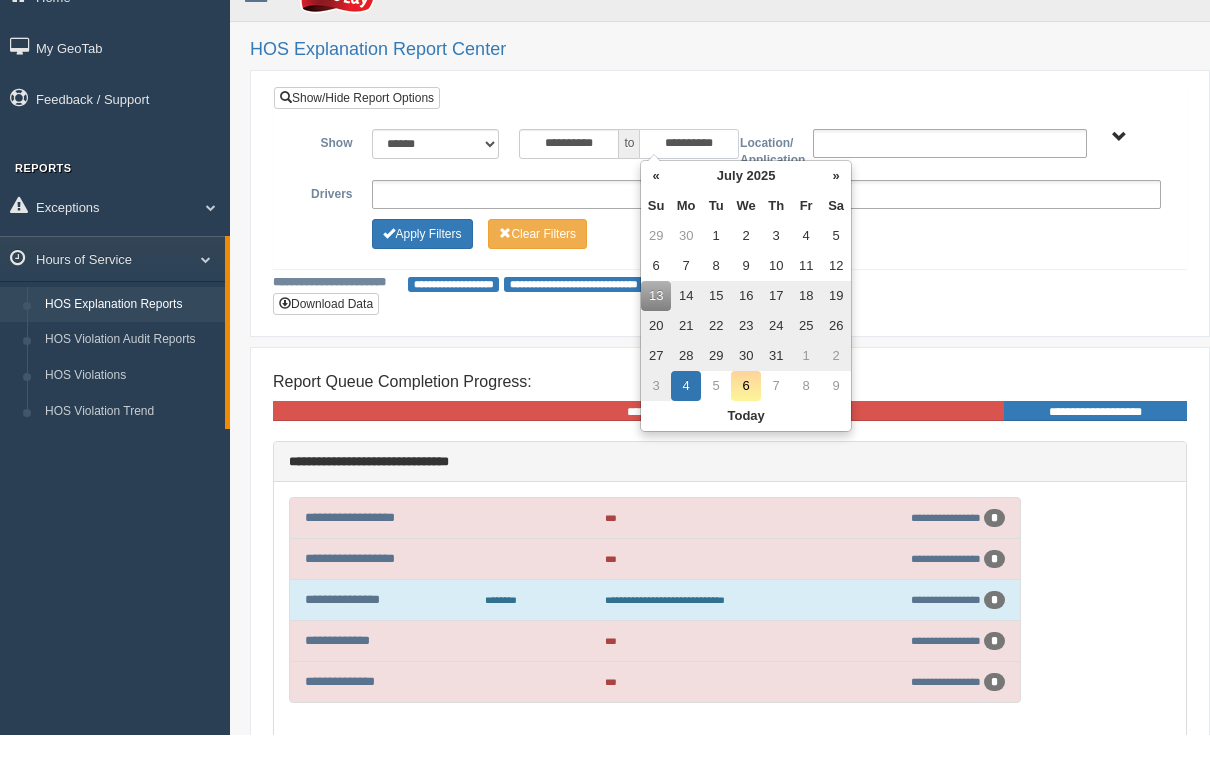 type on "**********" 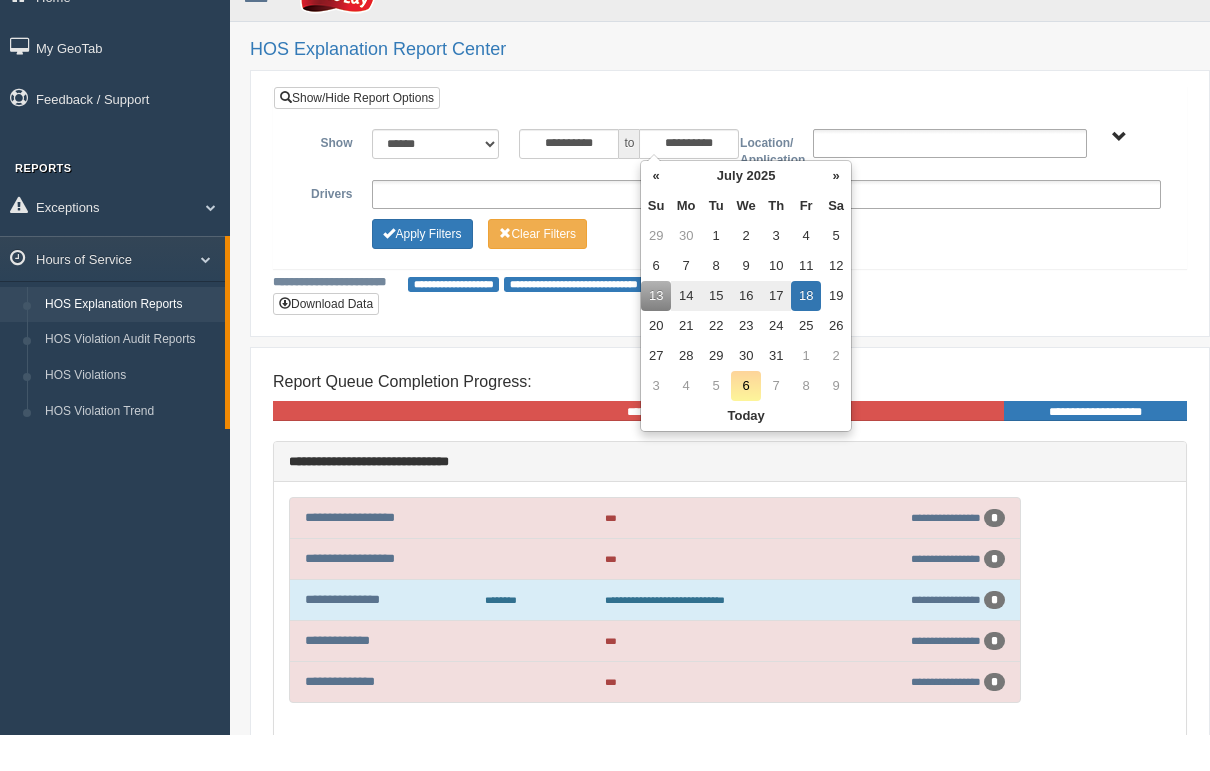 scroll, scrollTop: 36, scrollLeft: 0, axis: vertical 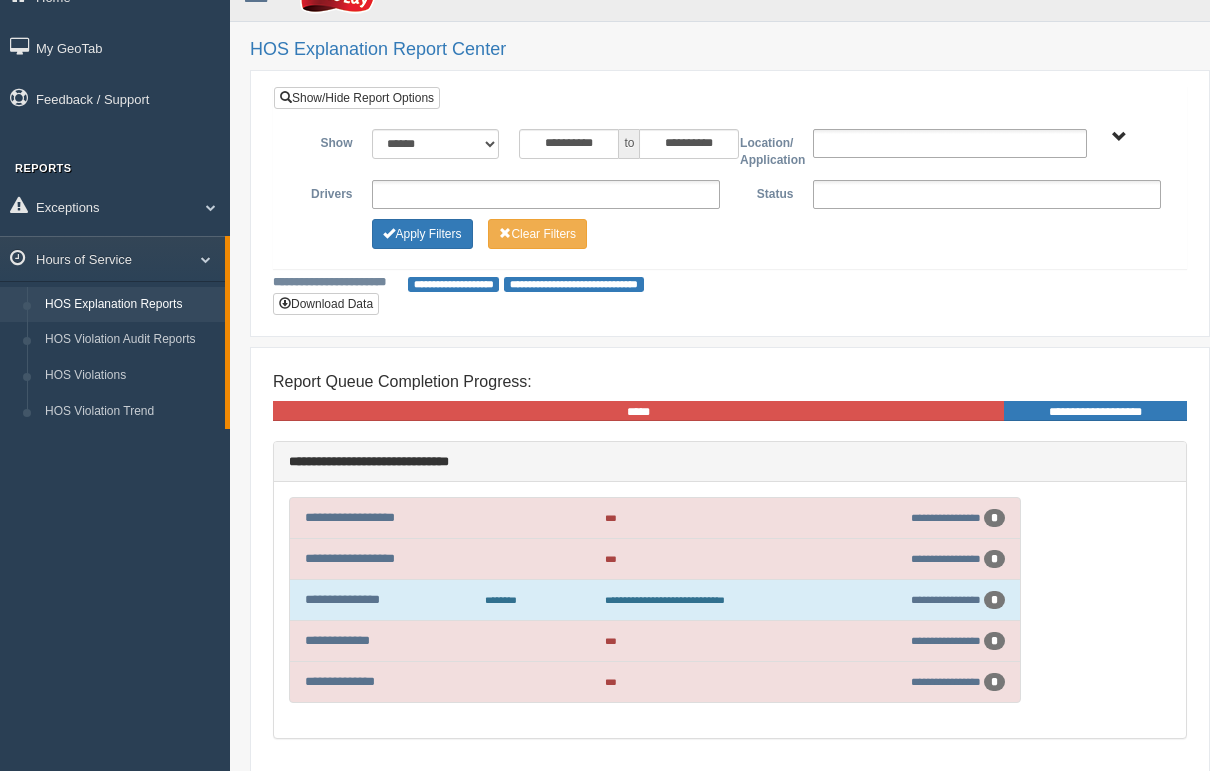 click on "Apply Filters" at bounding box center [422, 234] 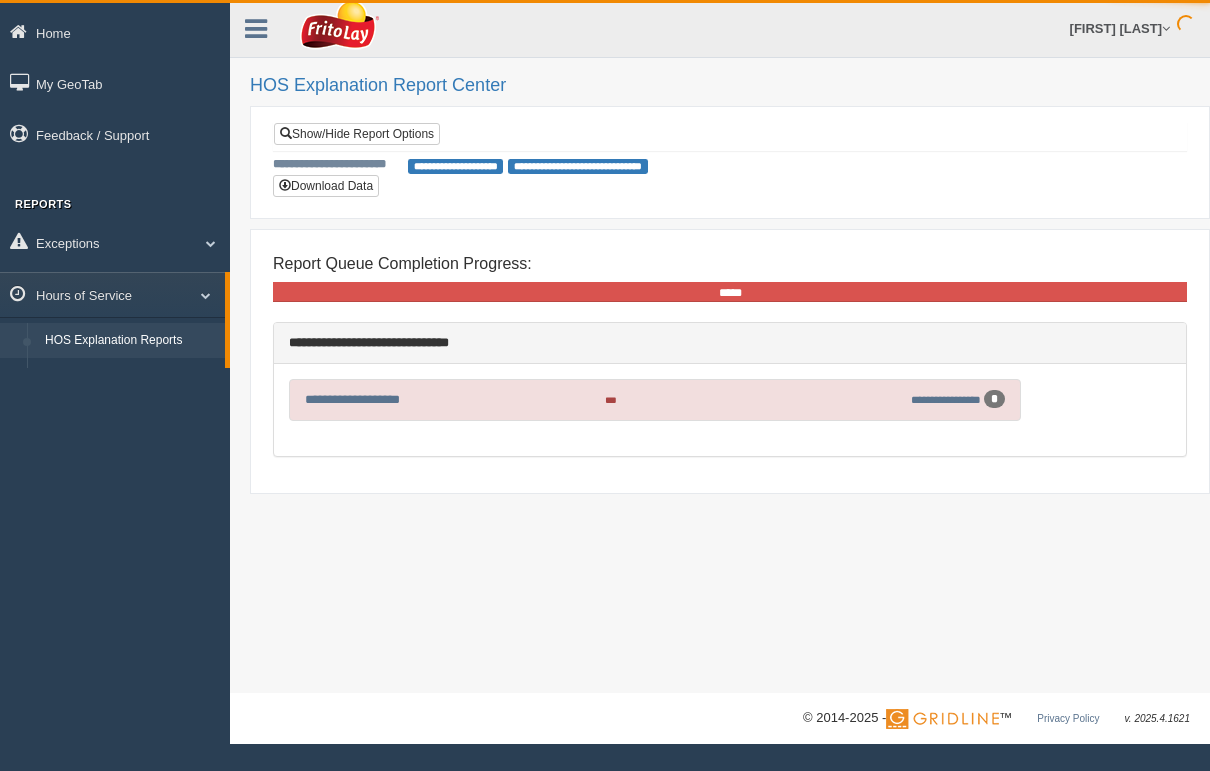 scroll, scrollTop: 0, scrollLeft: 0, axis: both 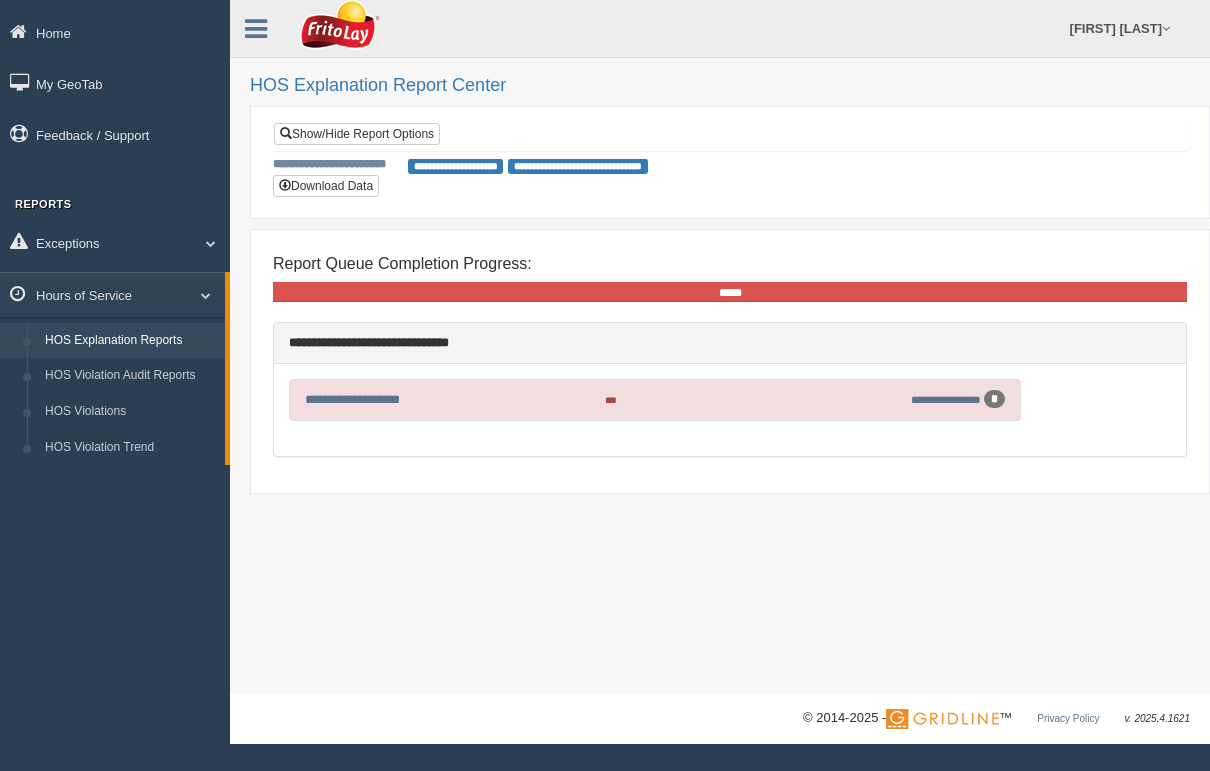 click on "**********" at bounding box center [946, 399] 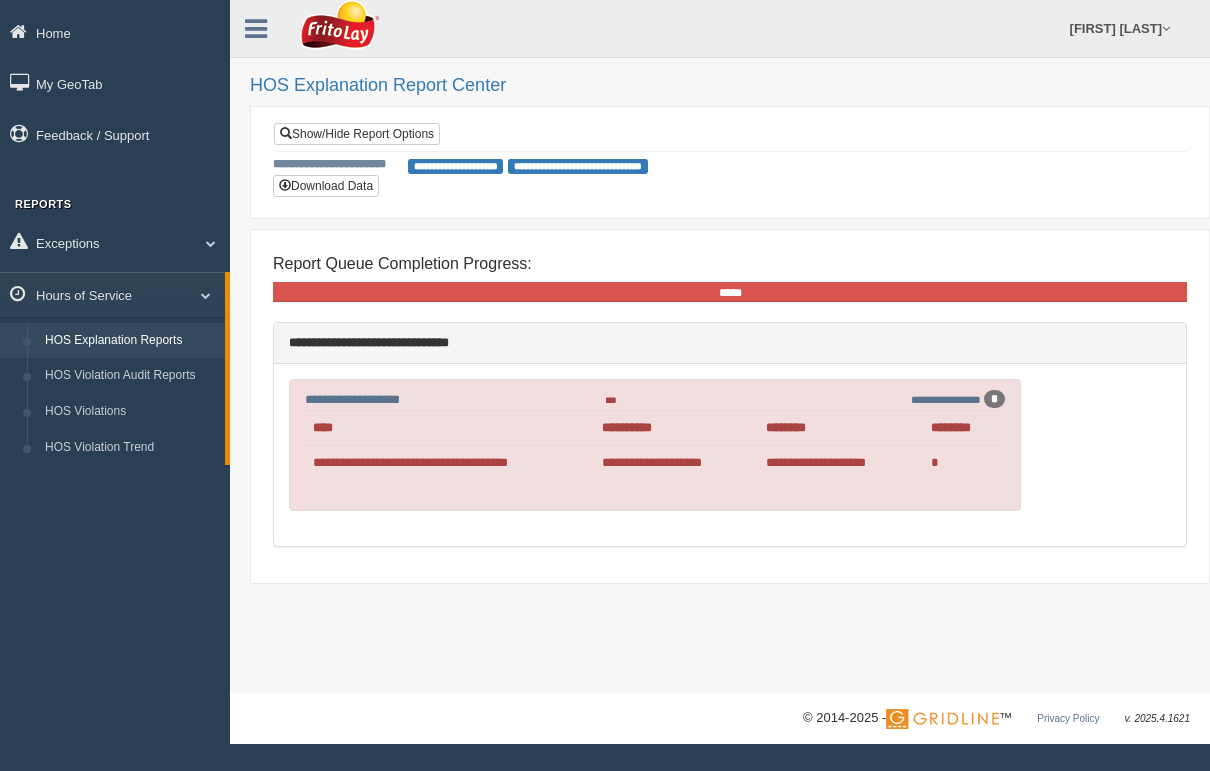 click on "**********" at bounding box center (352, 399) 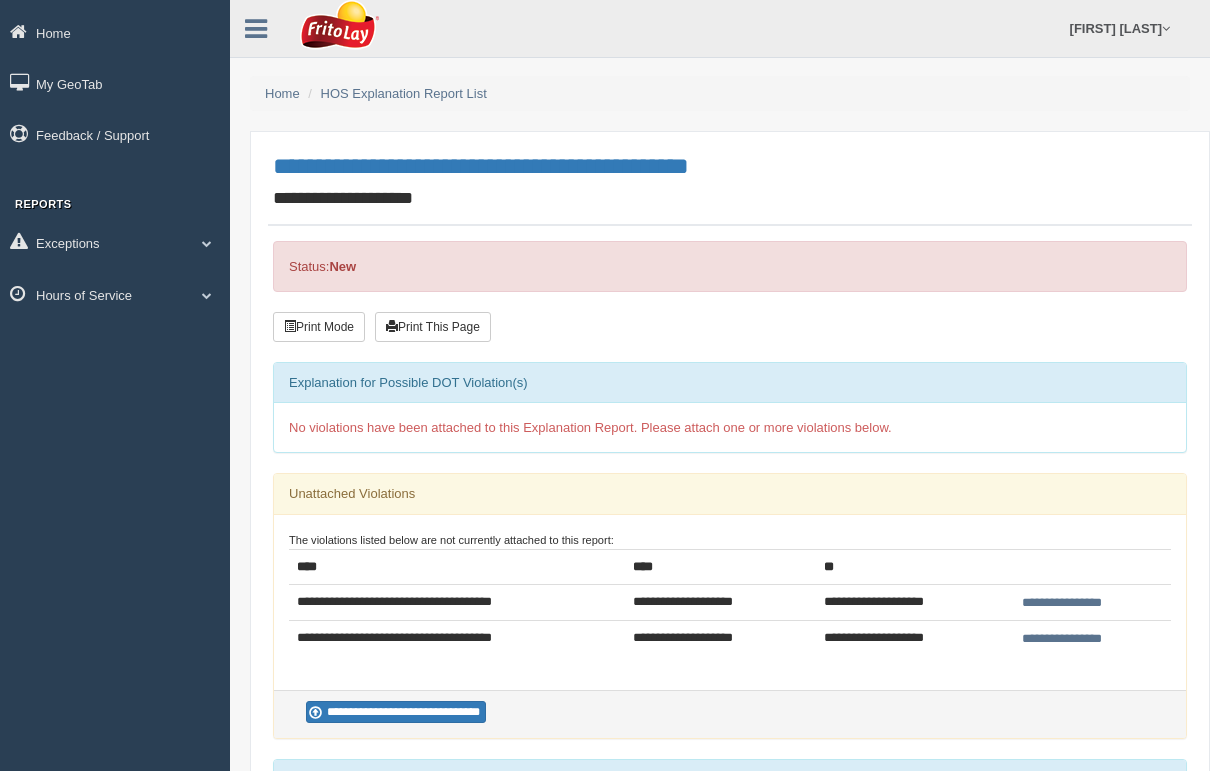 scroll, scrollTop: 2, scrollLeft: 0, axis: vertical 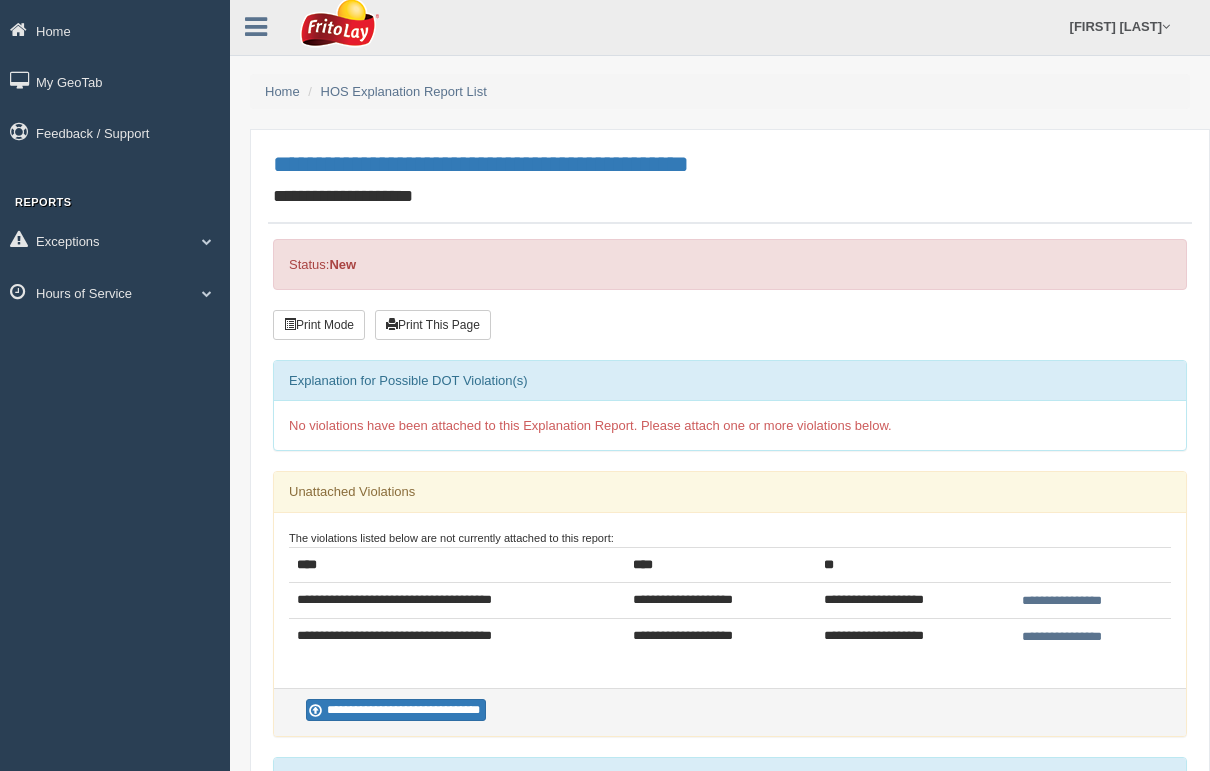 click on "**********" at bounding box center (1062, 637) 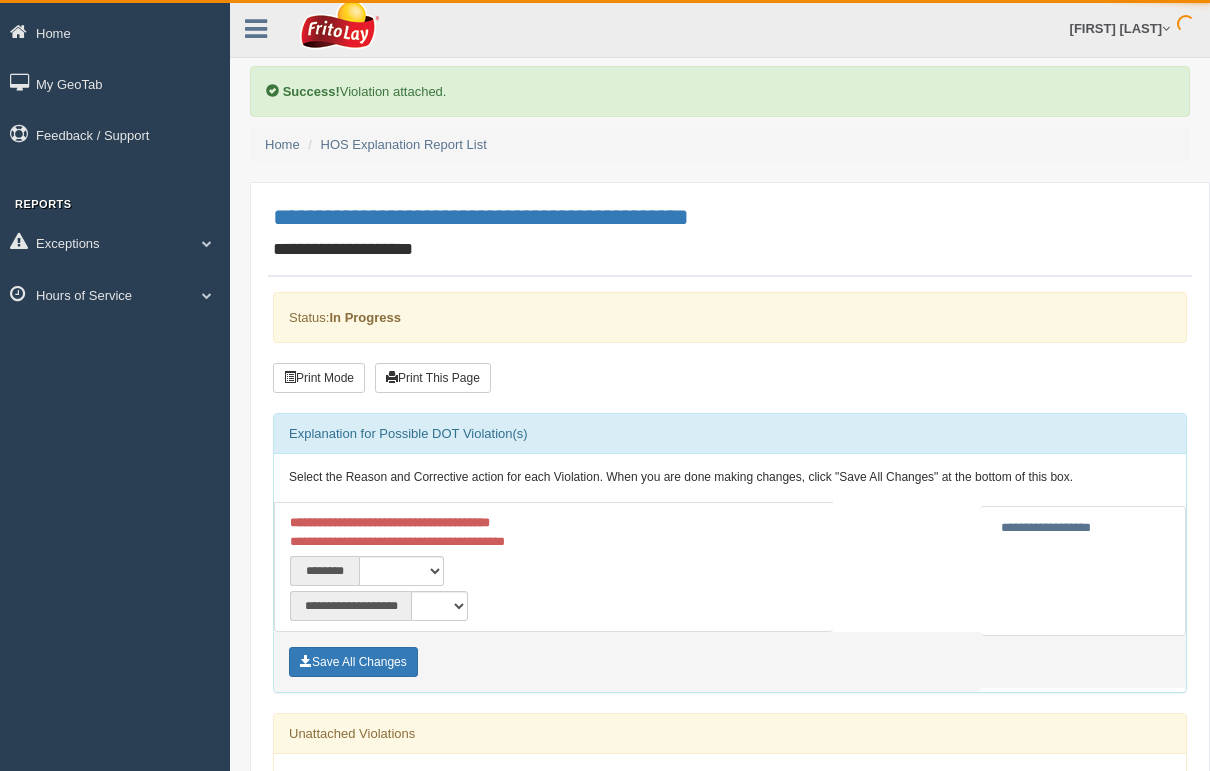 scroll, scrollTop: 2, scrollLeft: 0, axis: vertical 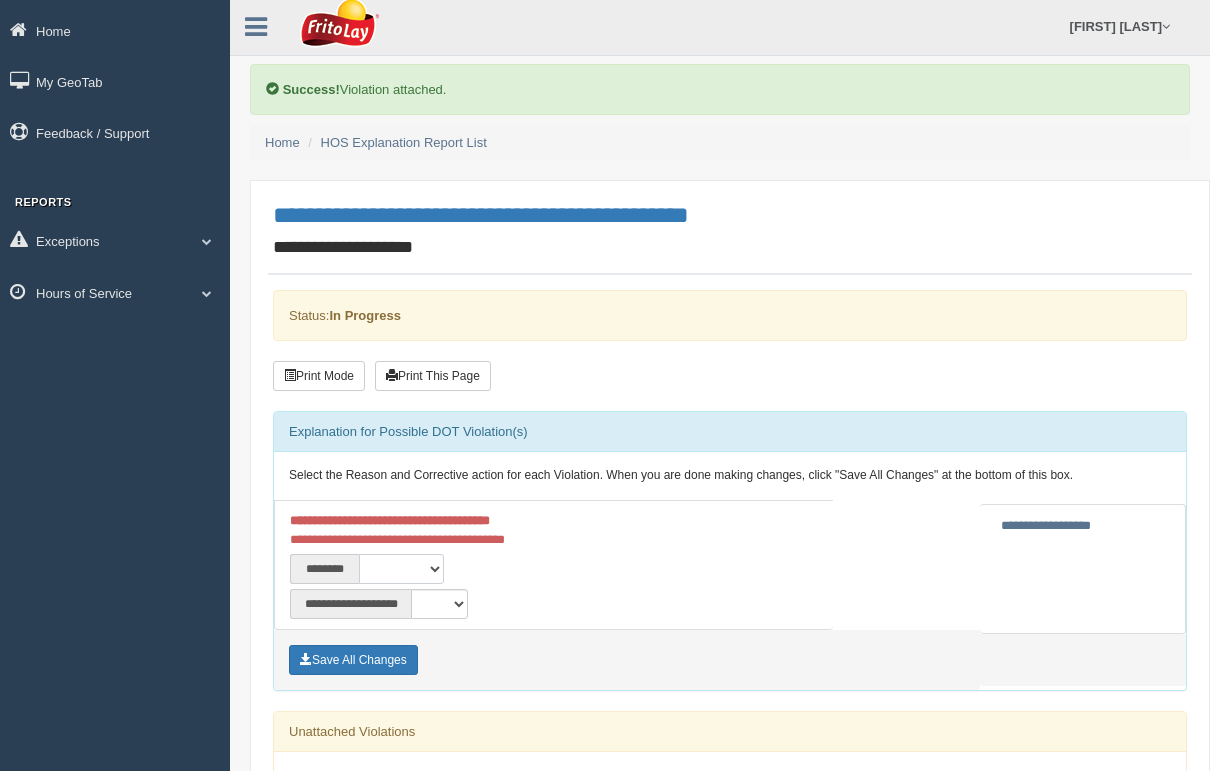 click on "**********" at bounding box center (401, 569) 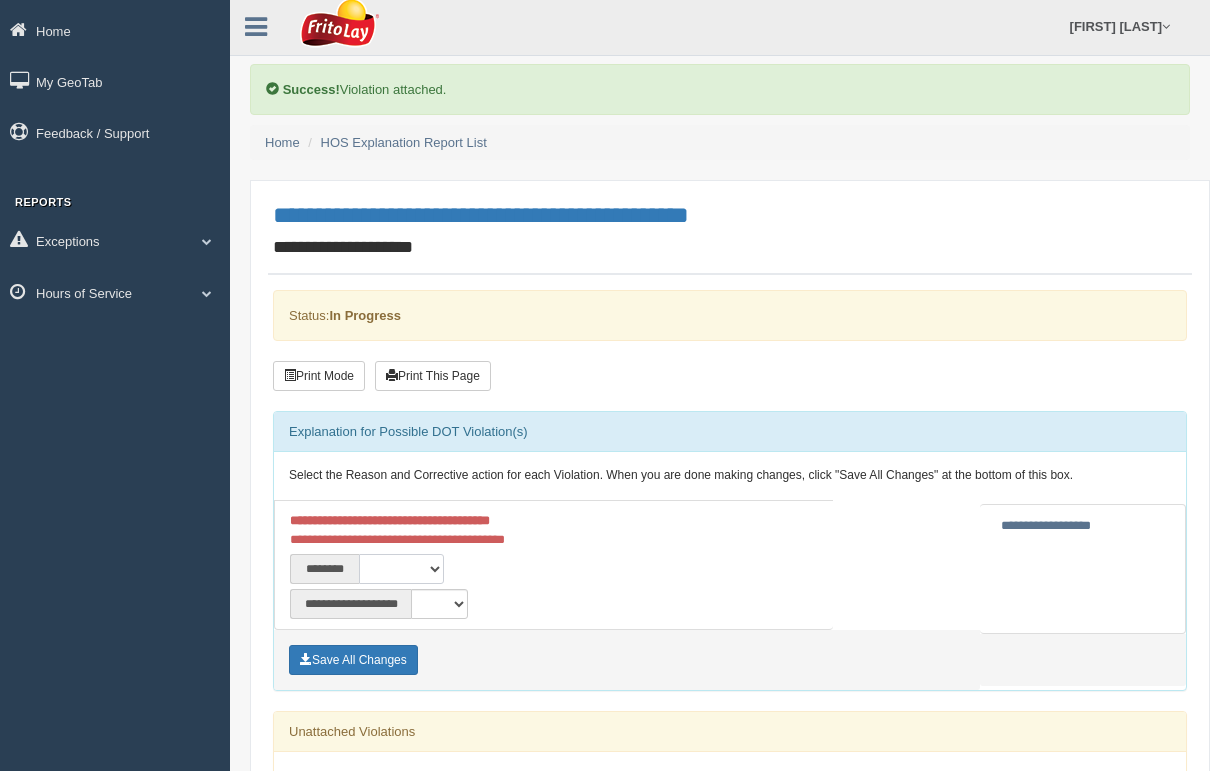 select on "****" 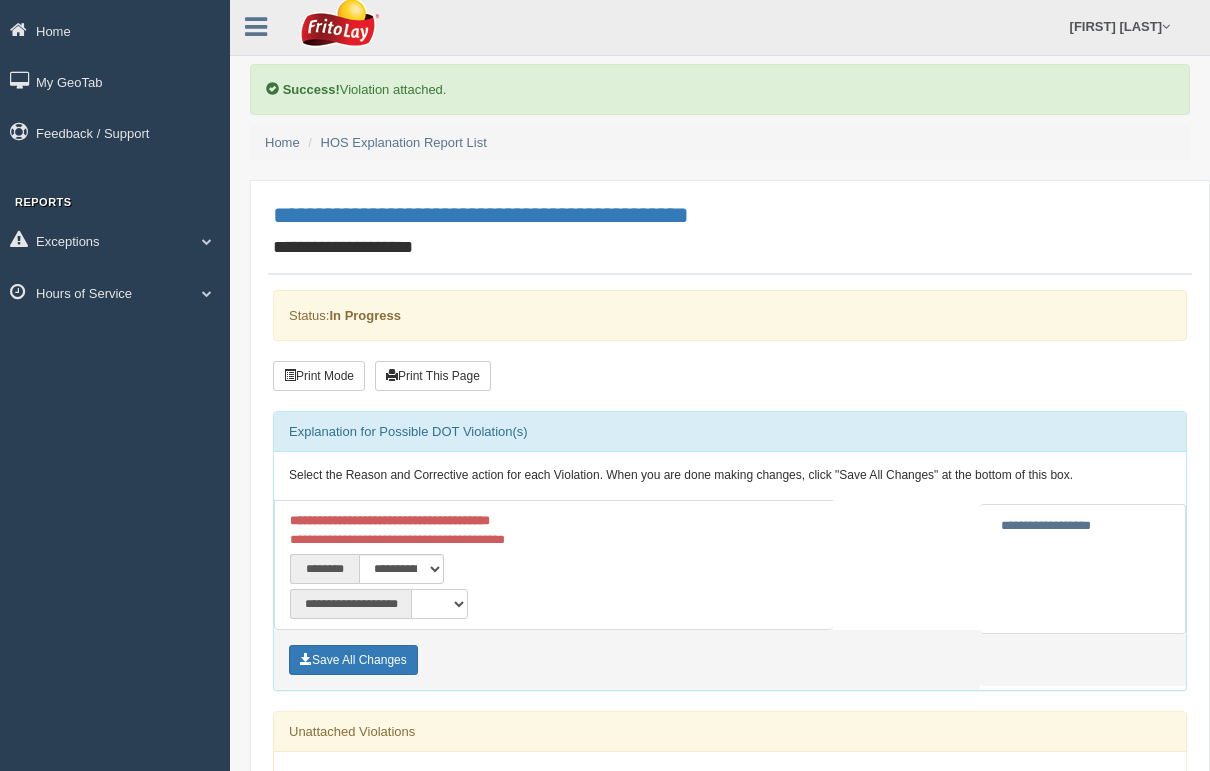 click on "**********" at bounding box center (439, 604) 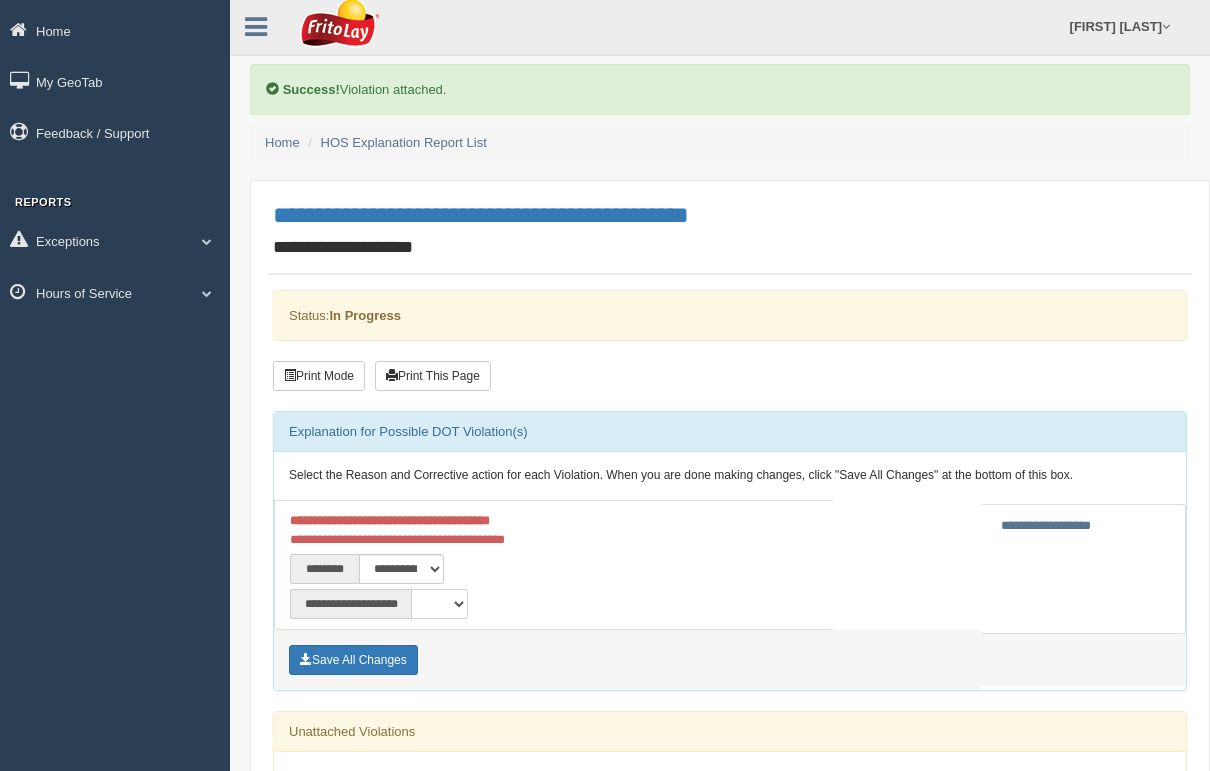 select on "**" 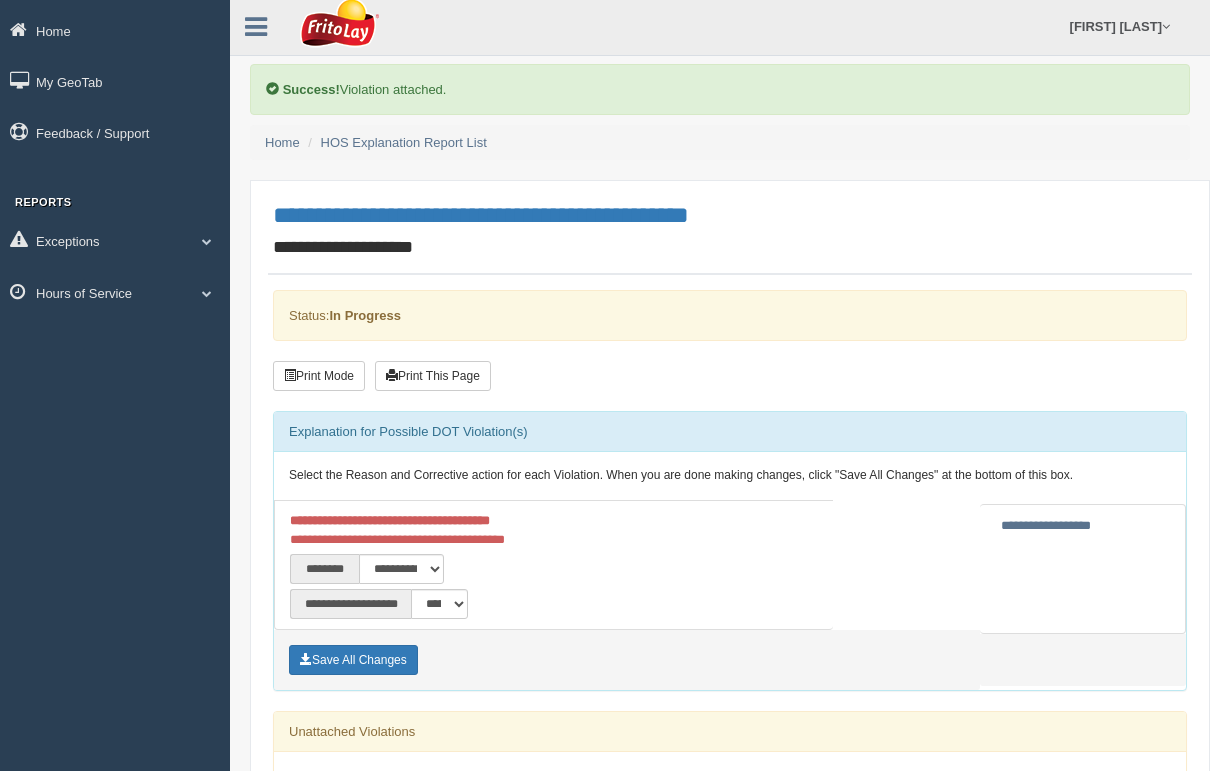 click on "Save All Changes" at bounding box center [353, 660] 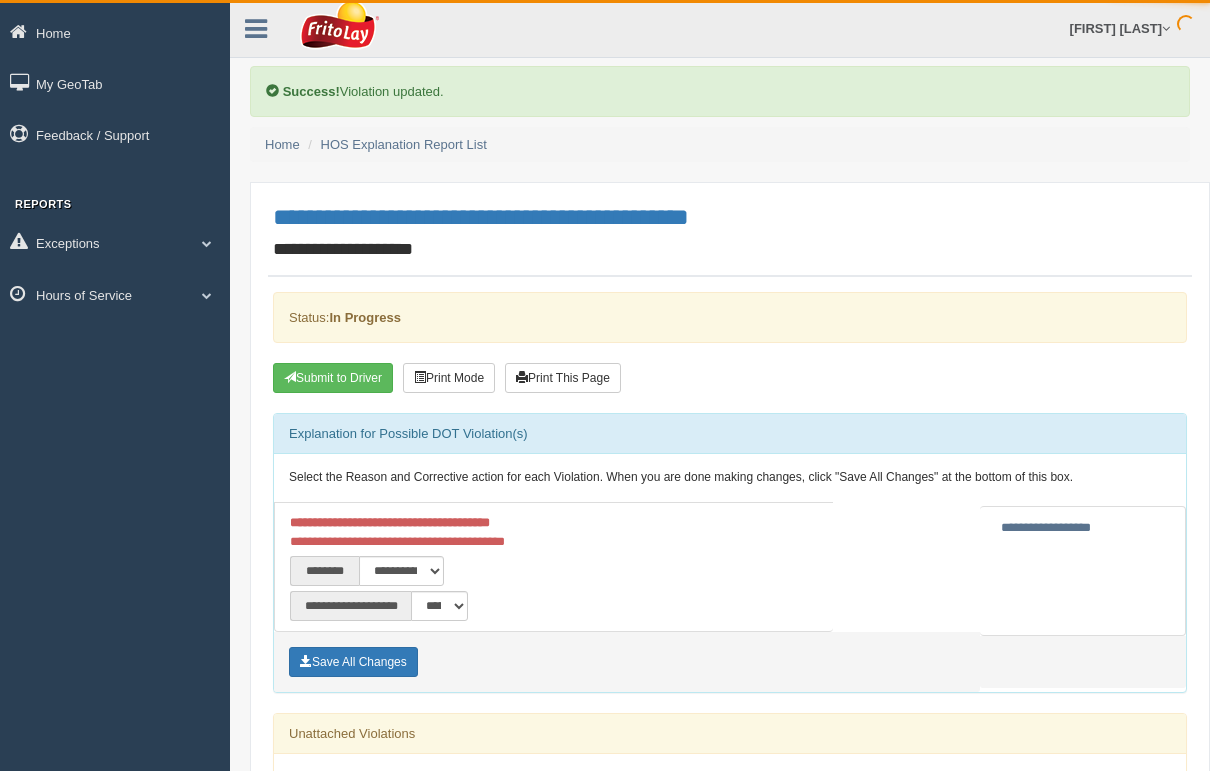 scroll, scrollTop: 2, scrollLeft: 0, axis: vertical 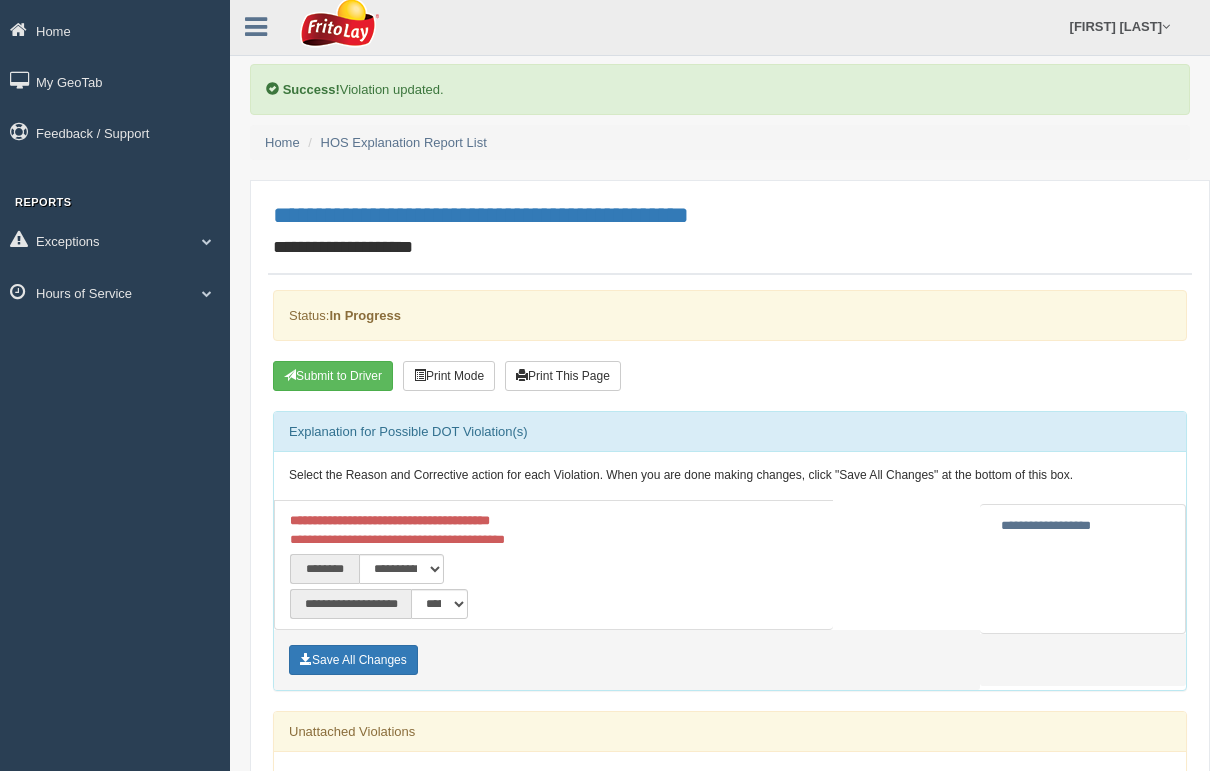 click on "Submit to Driver" at bounding box center [333, 376] 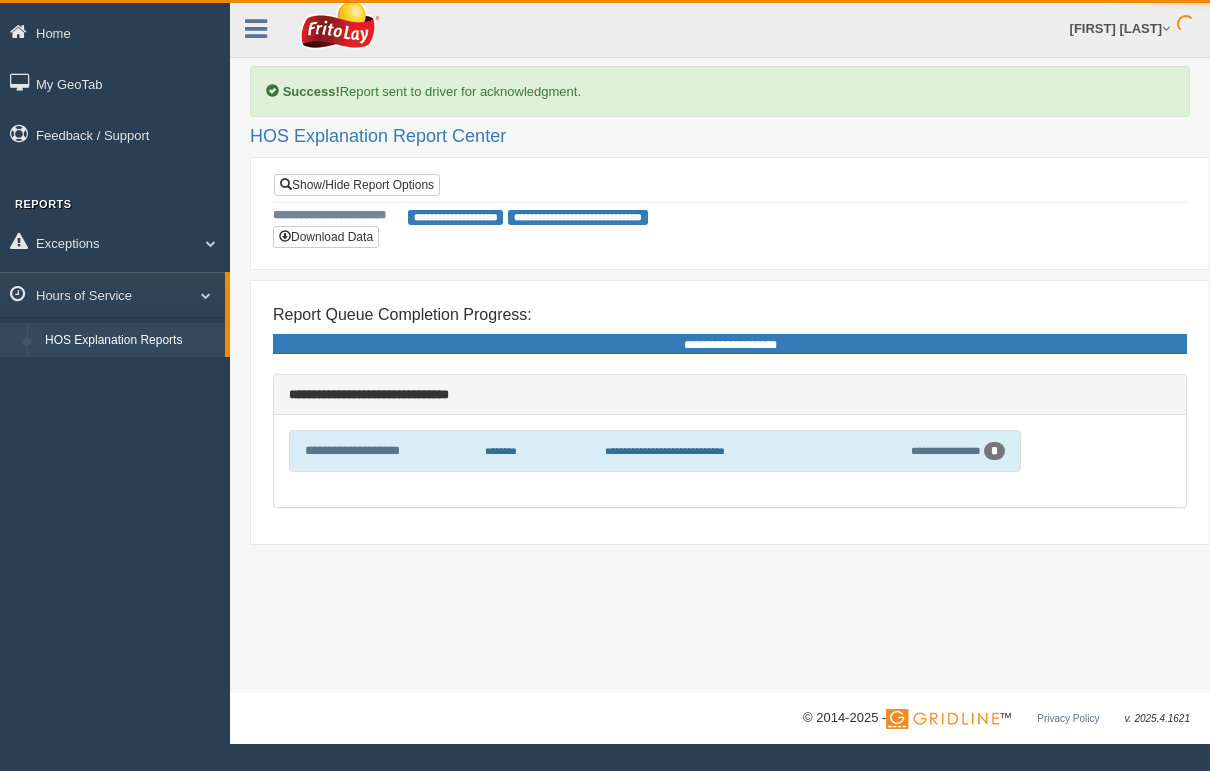 scroll, scrollTop: 0, scrollLeft: 0, axis: both 